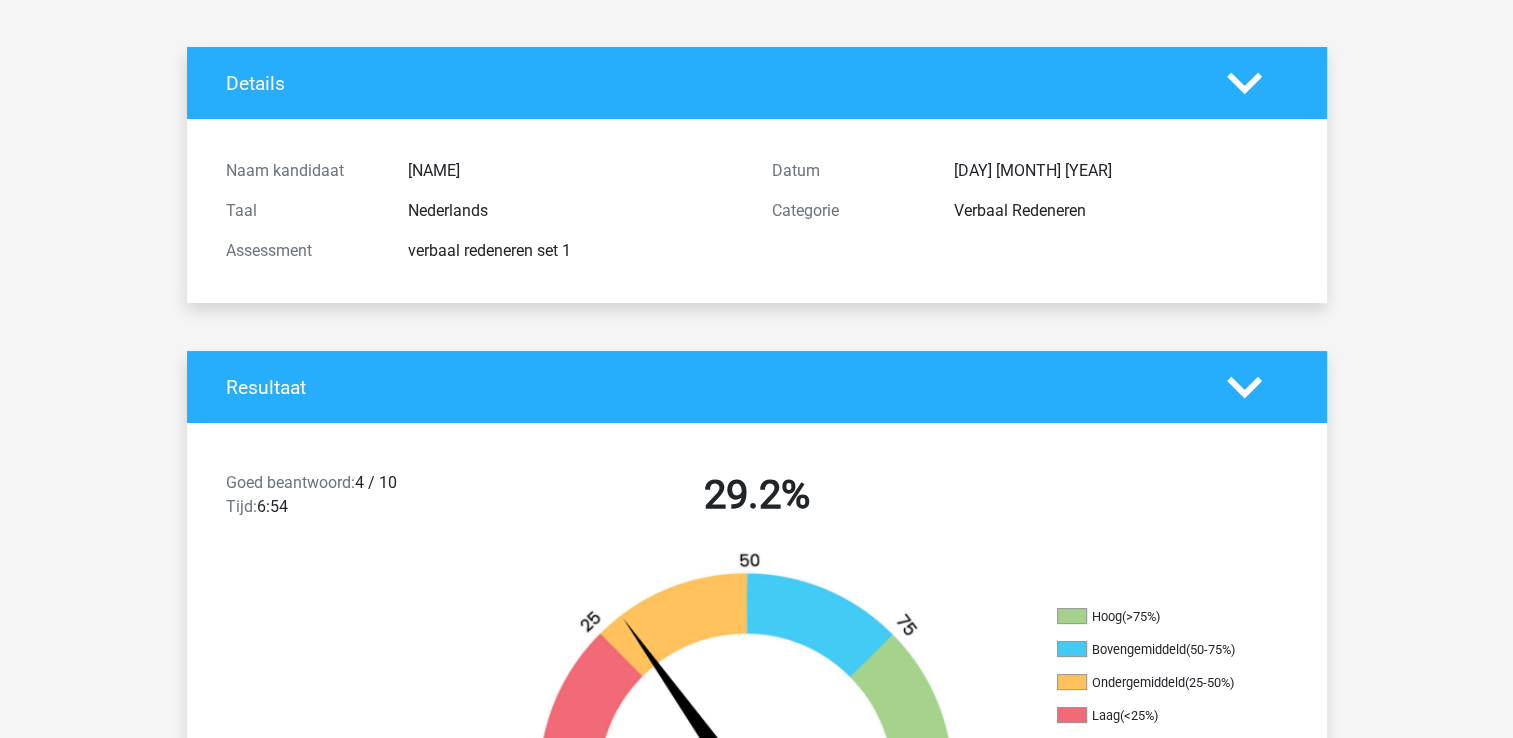 scroll, scrollTop: 0, scrollLeft: 0, axis: both 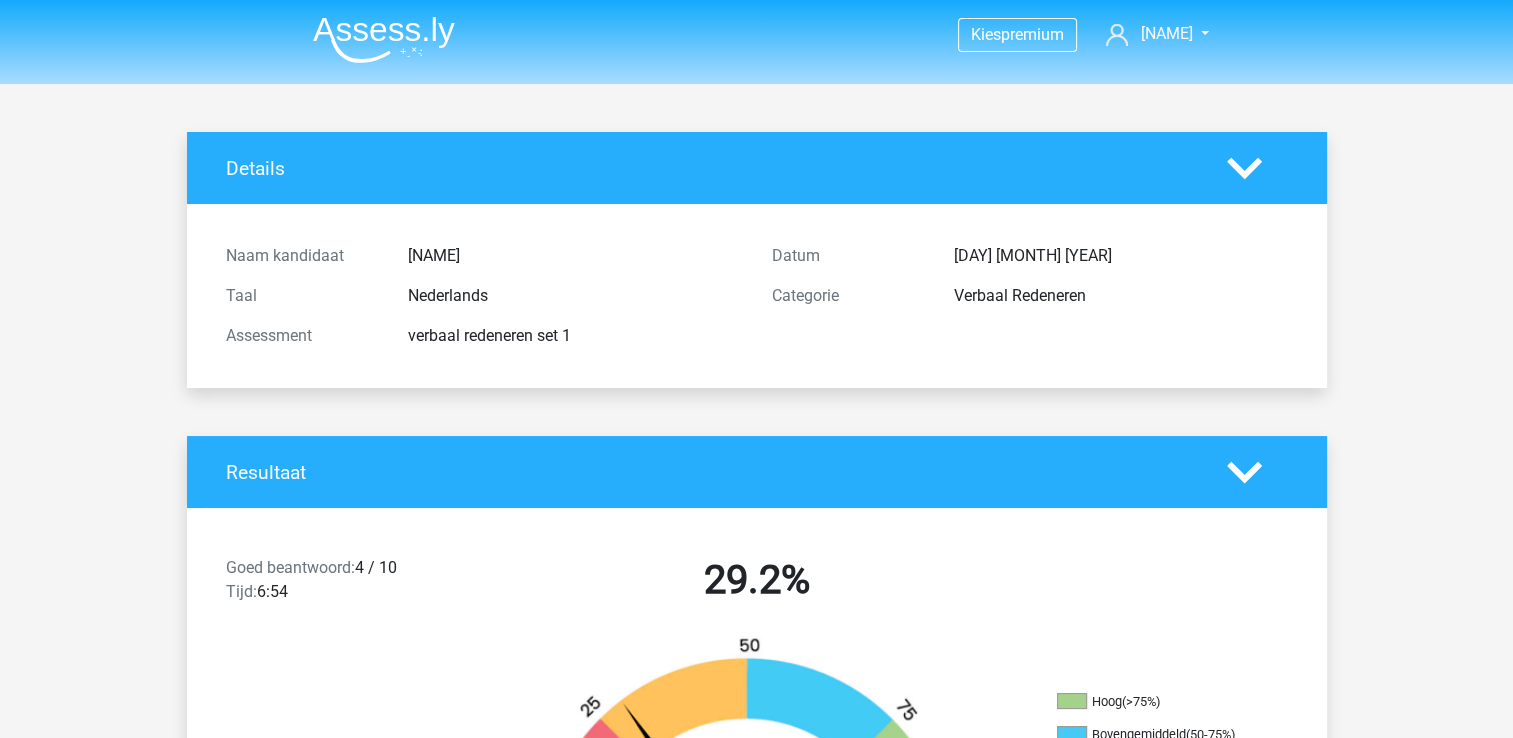click at bounding box center (384, 39) 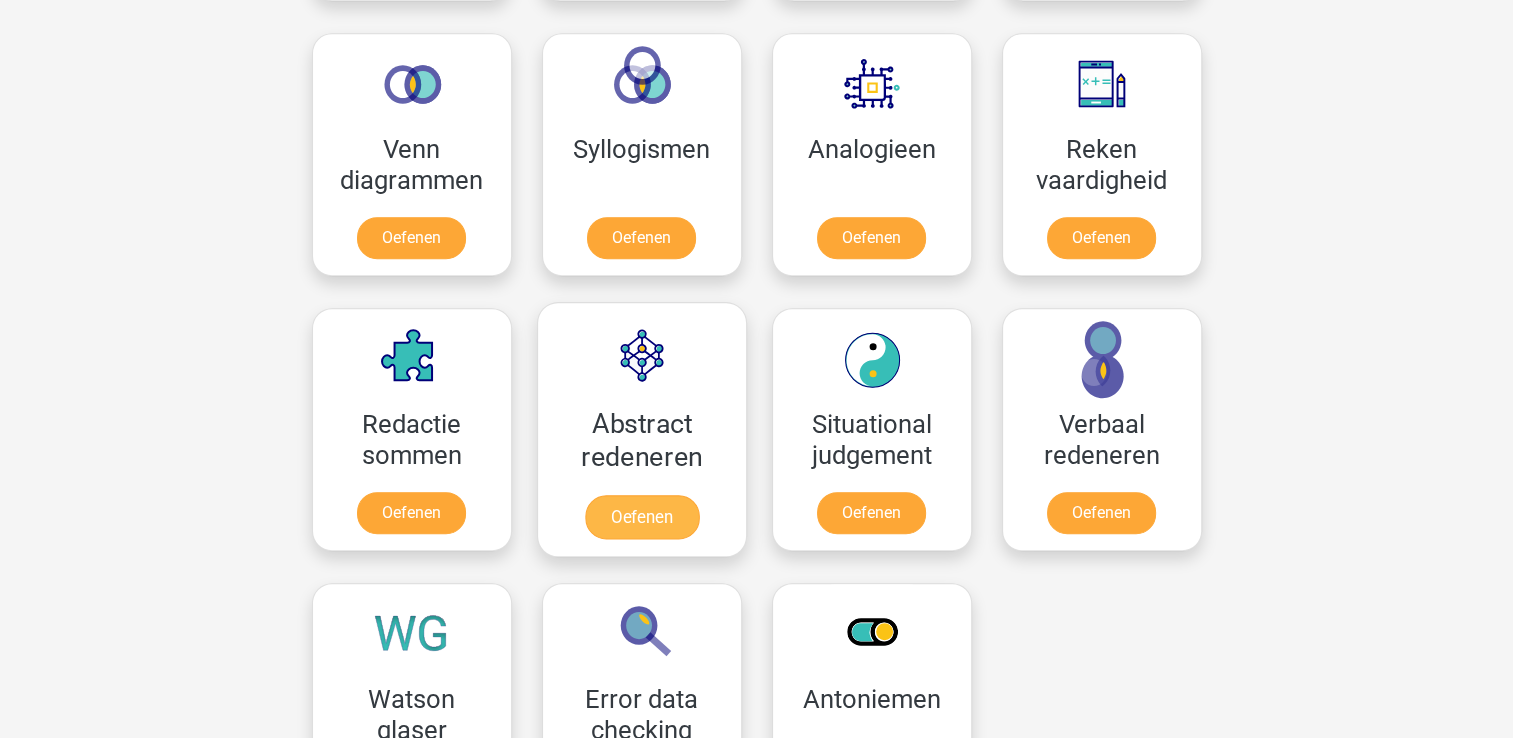 scroll, scrollTop: 1292, scrollLeft: 0, axis: vertical 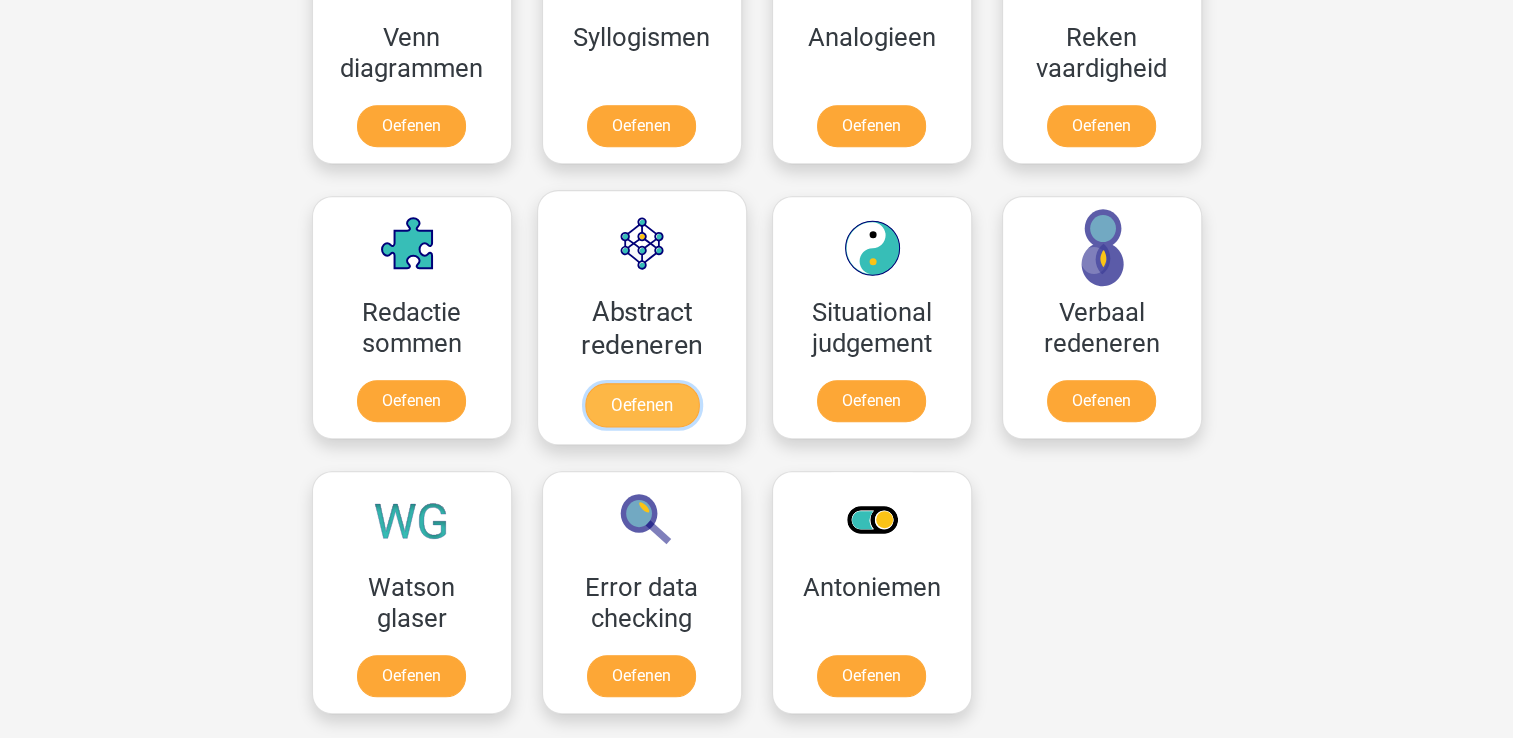 click on "Oefenen" at bounding box center [641, 405] 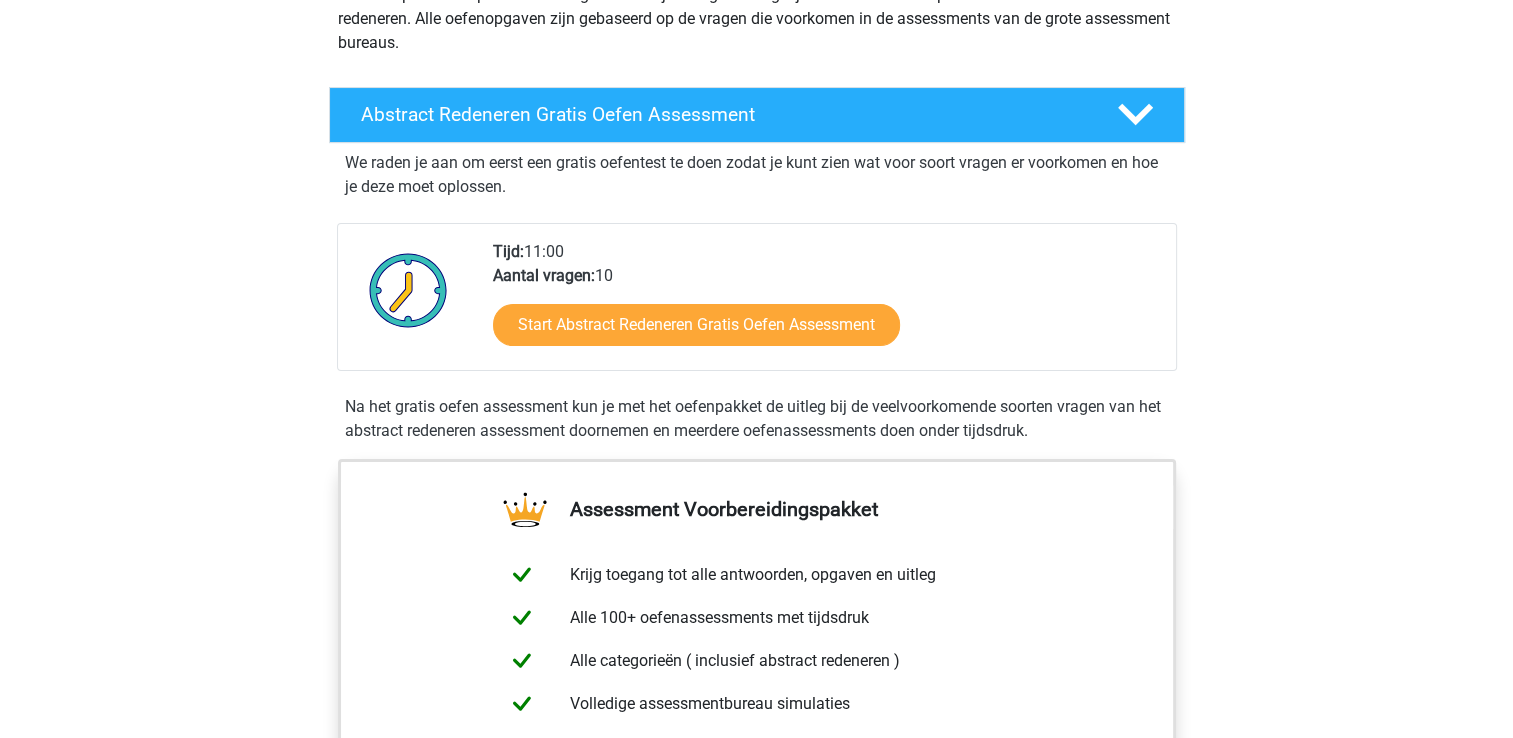 scroll, scrollTop: 266, scrollLeft: 0, axis: vertical 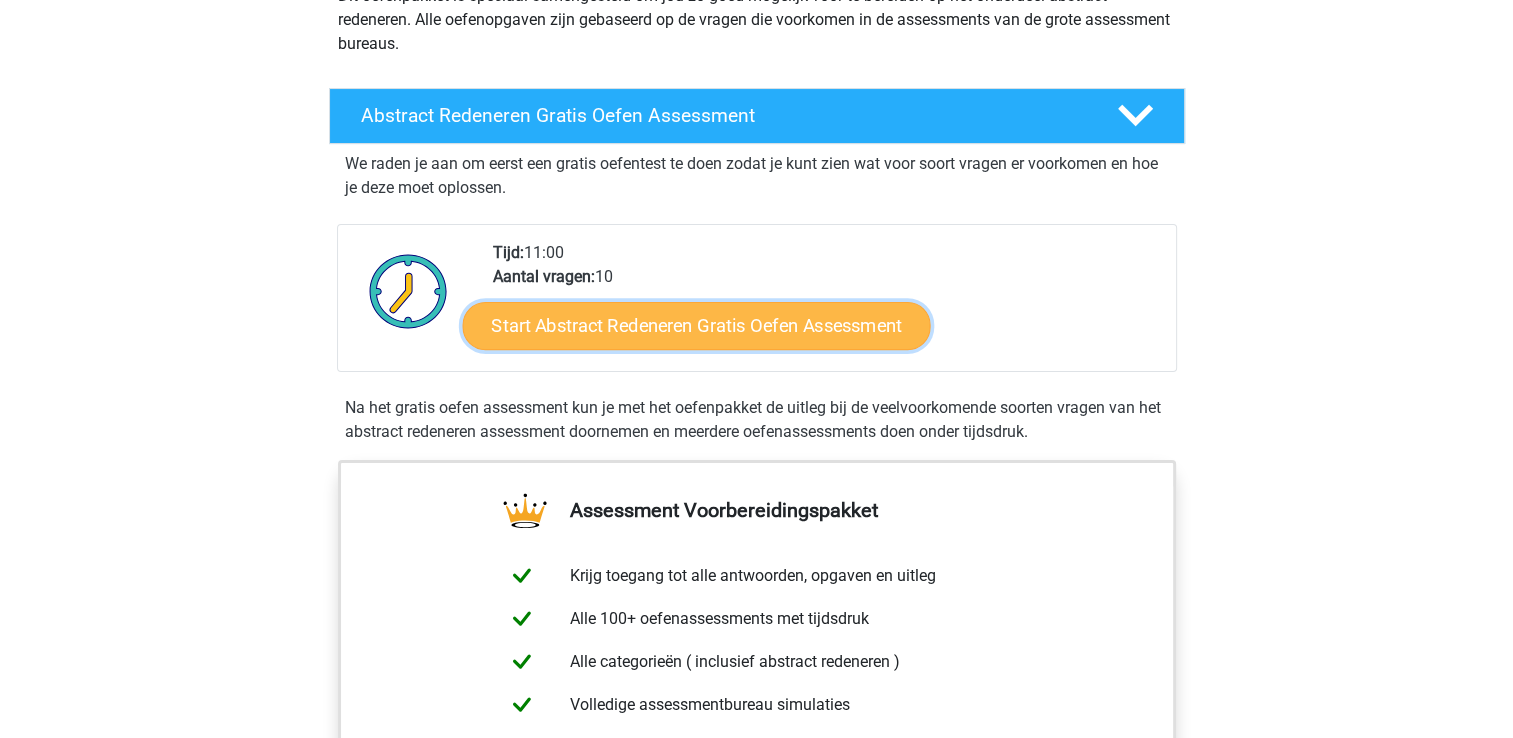 click on "Start Abstract Redeneren
Gratis Oefen Assessment" at bounding box center (696, 325) 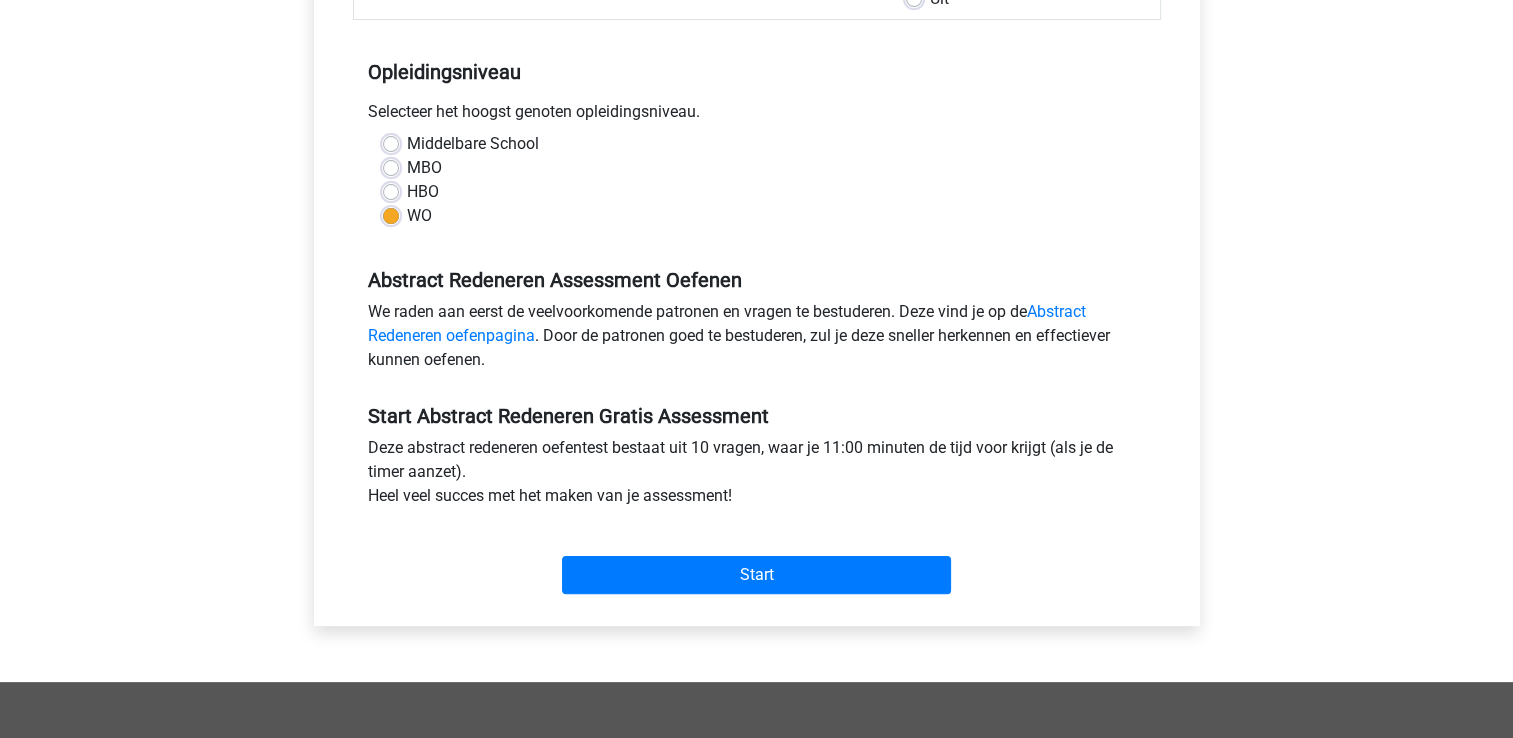scroll, scrollTop: 384, scrollLeft: 0, axis: vertical 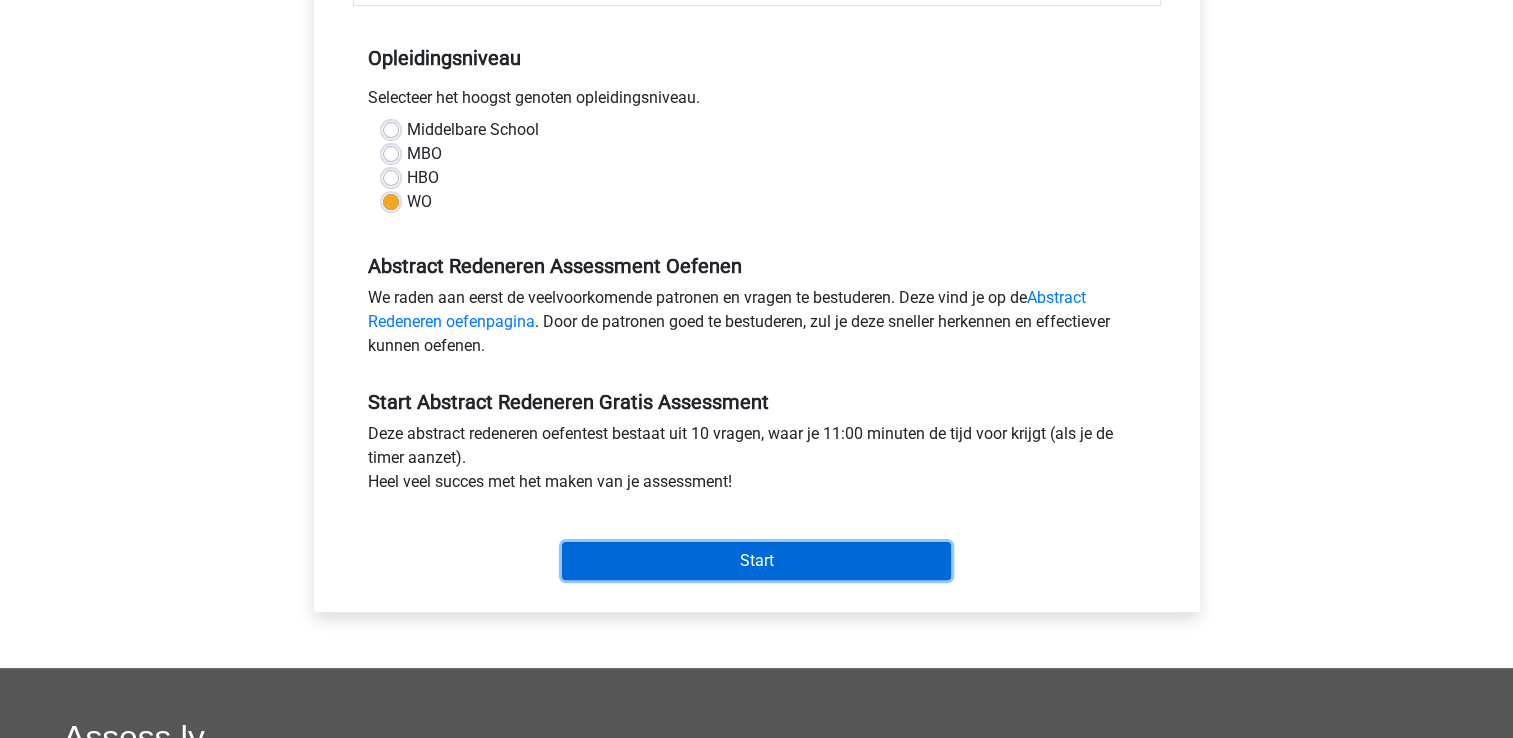 click on "Start" at bounding box center (756, 561) 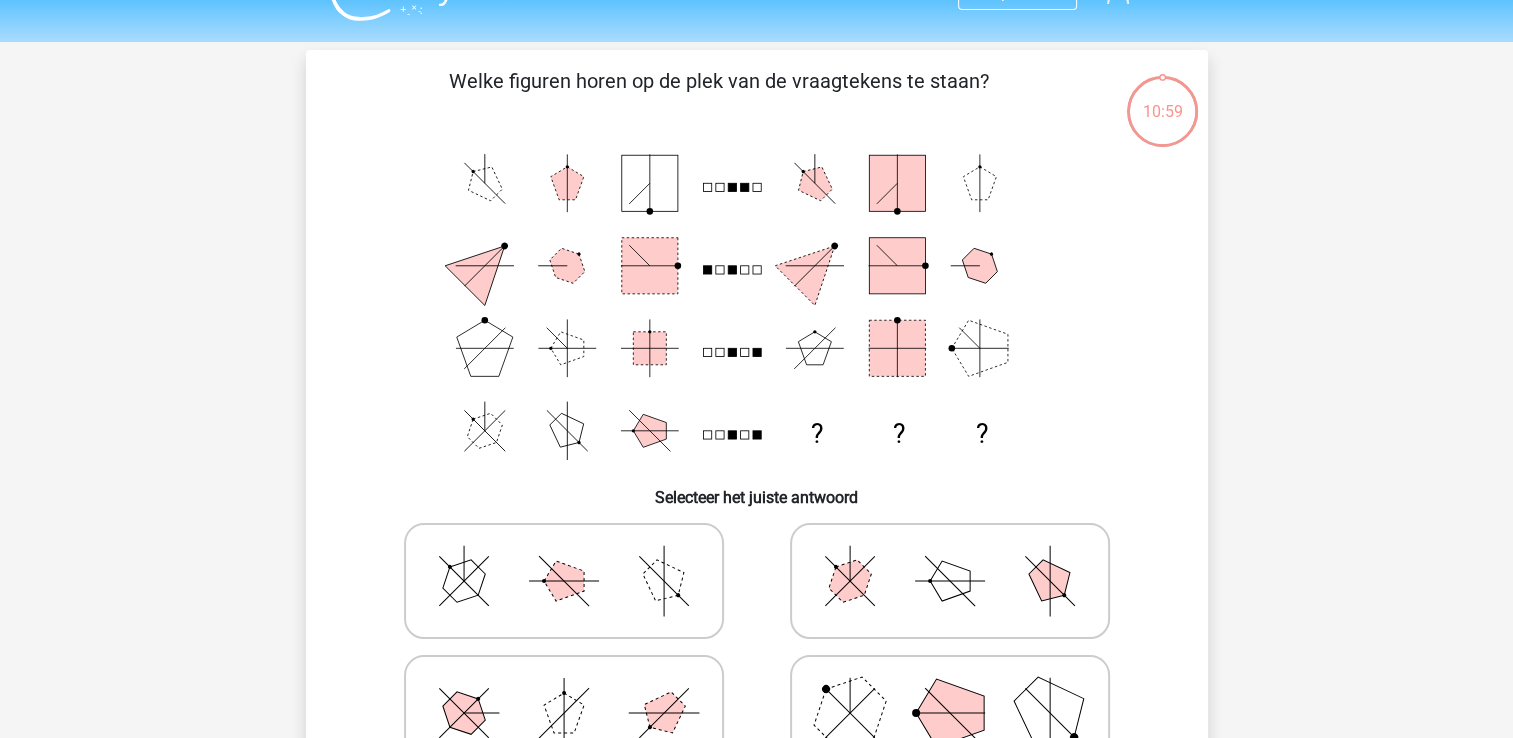 scroll, scrollTop: 40, scrollLeft: 0, axis: vertical 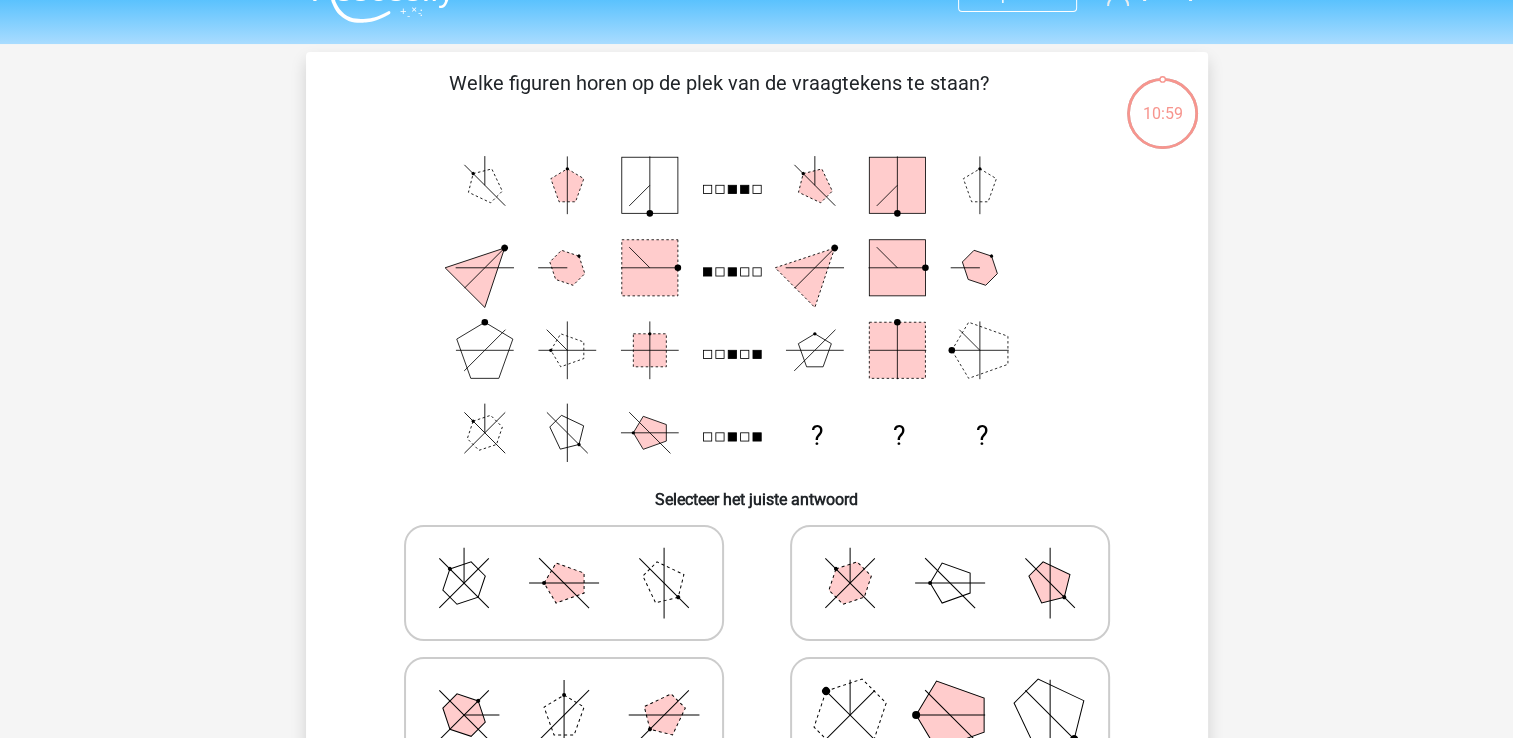 click on "? ? ?" 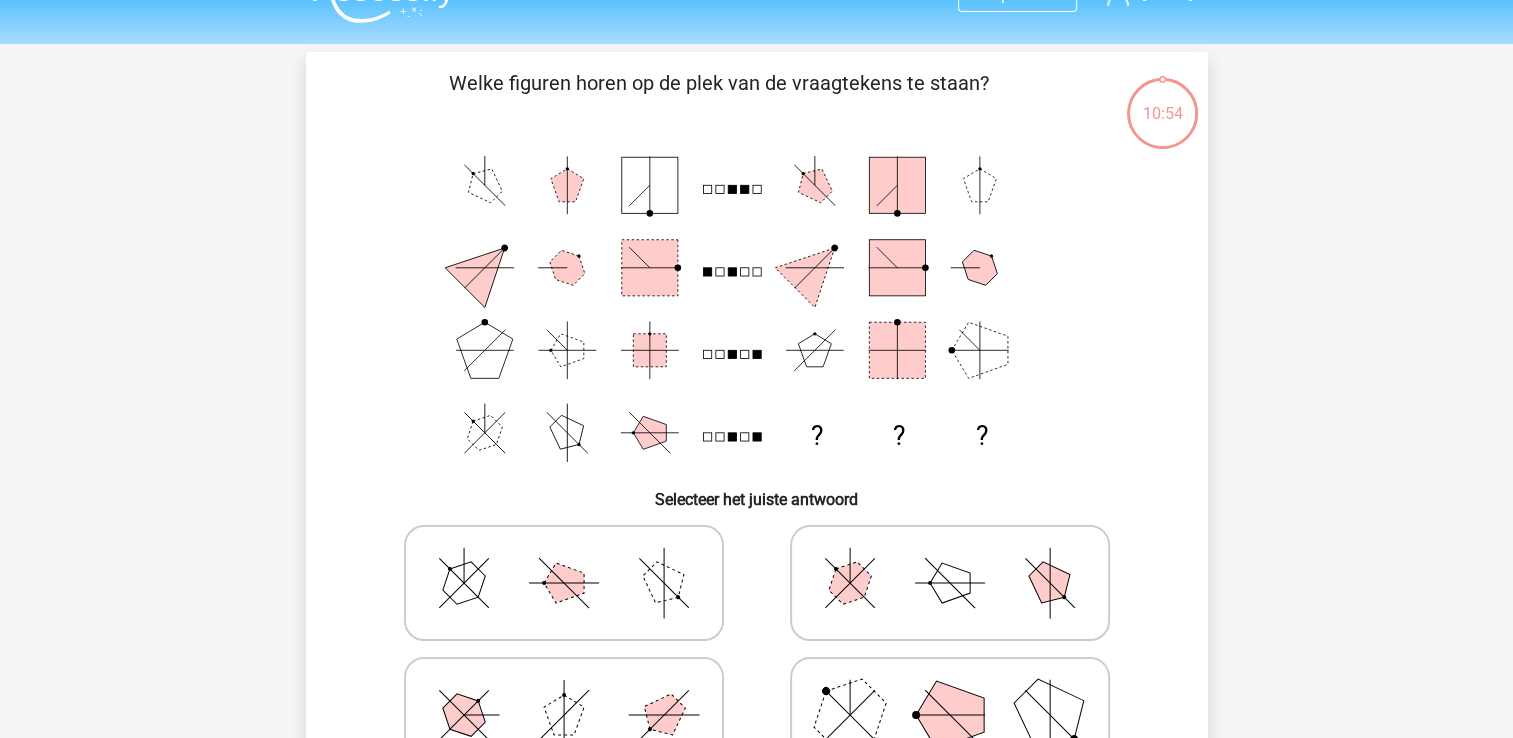 scroll, scrollTop: 62, scrollLeft: 0, axis: vertical 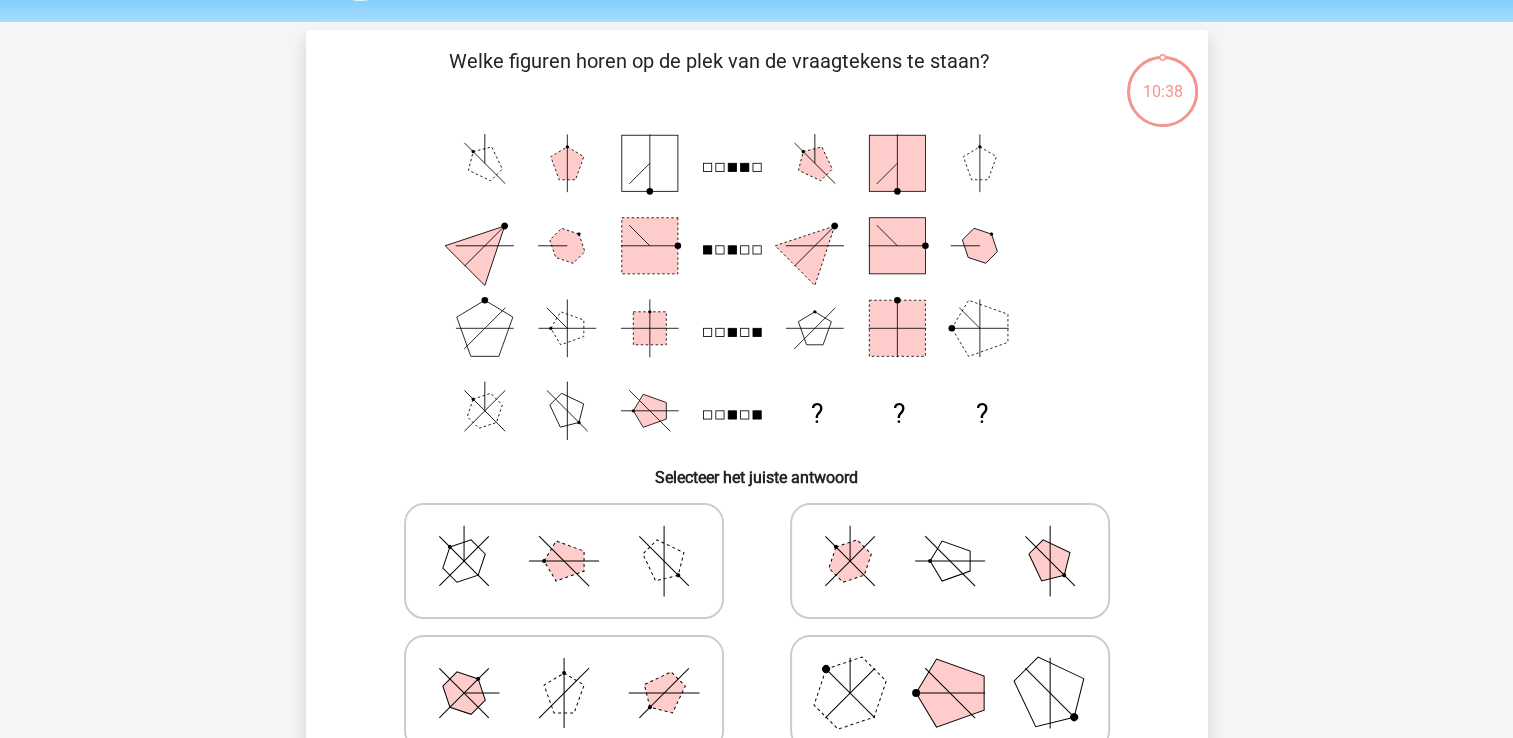 click 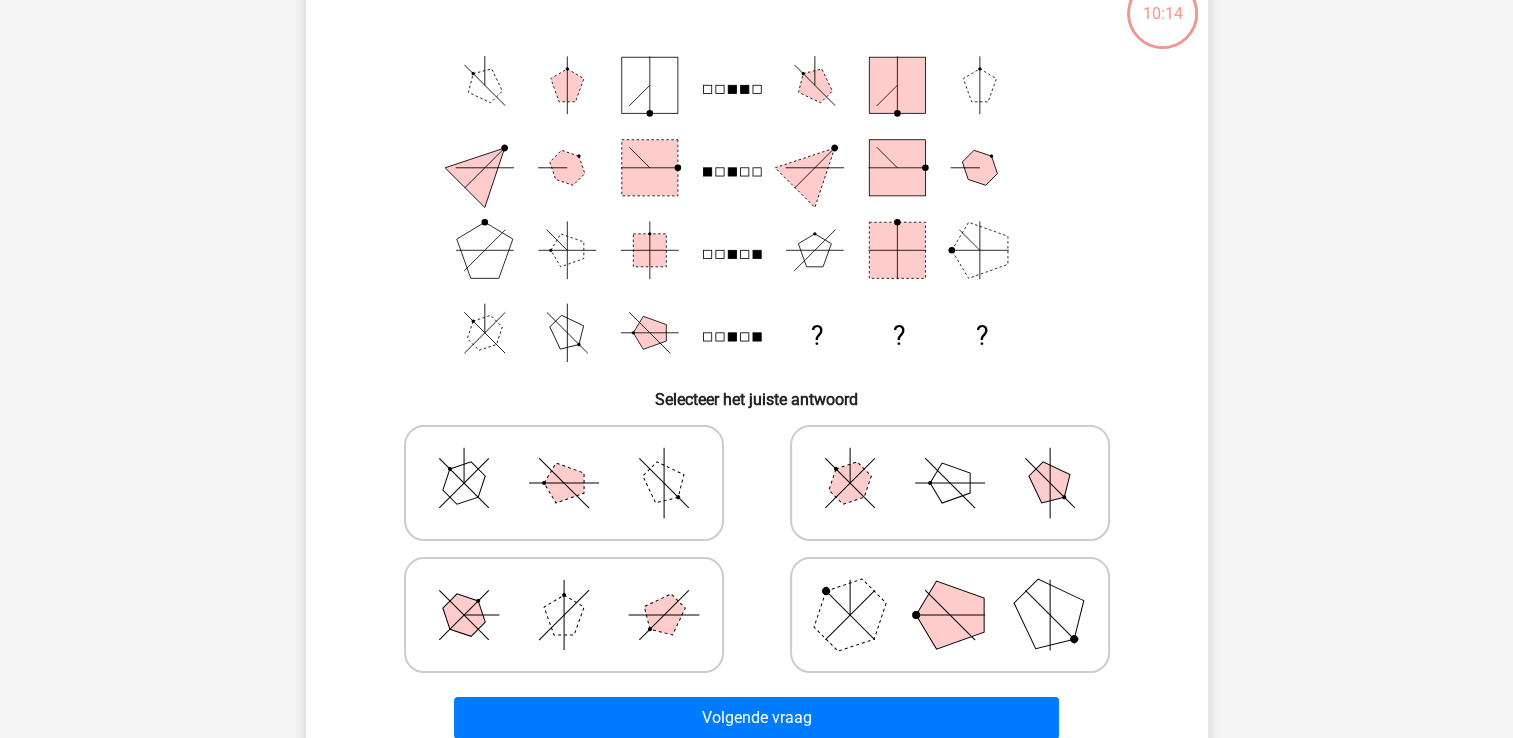 scroll, scrollTop: 142, scrollLeft: 0, axis: vertical 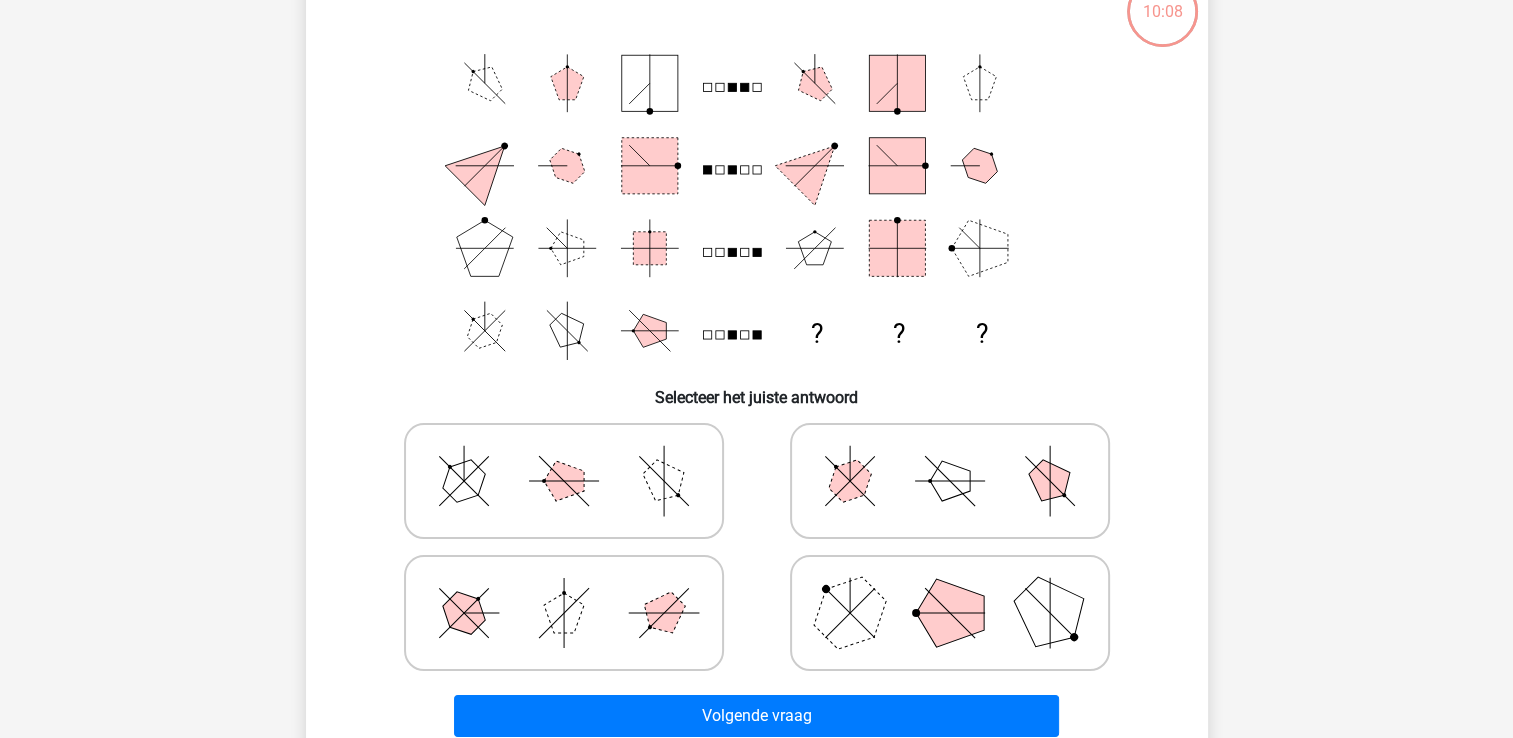 click 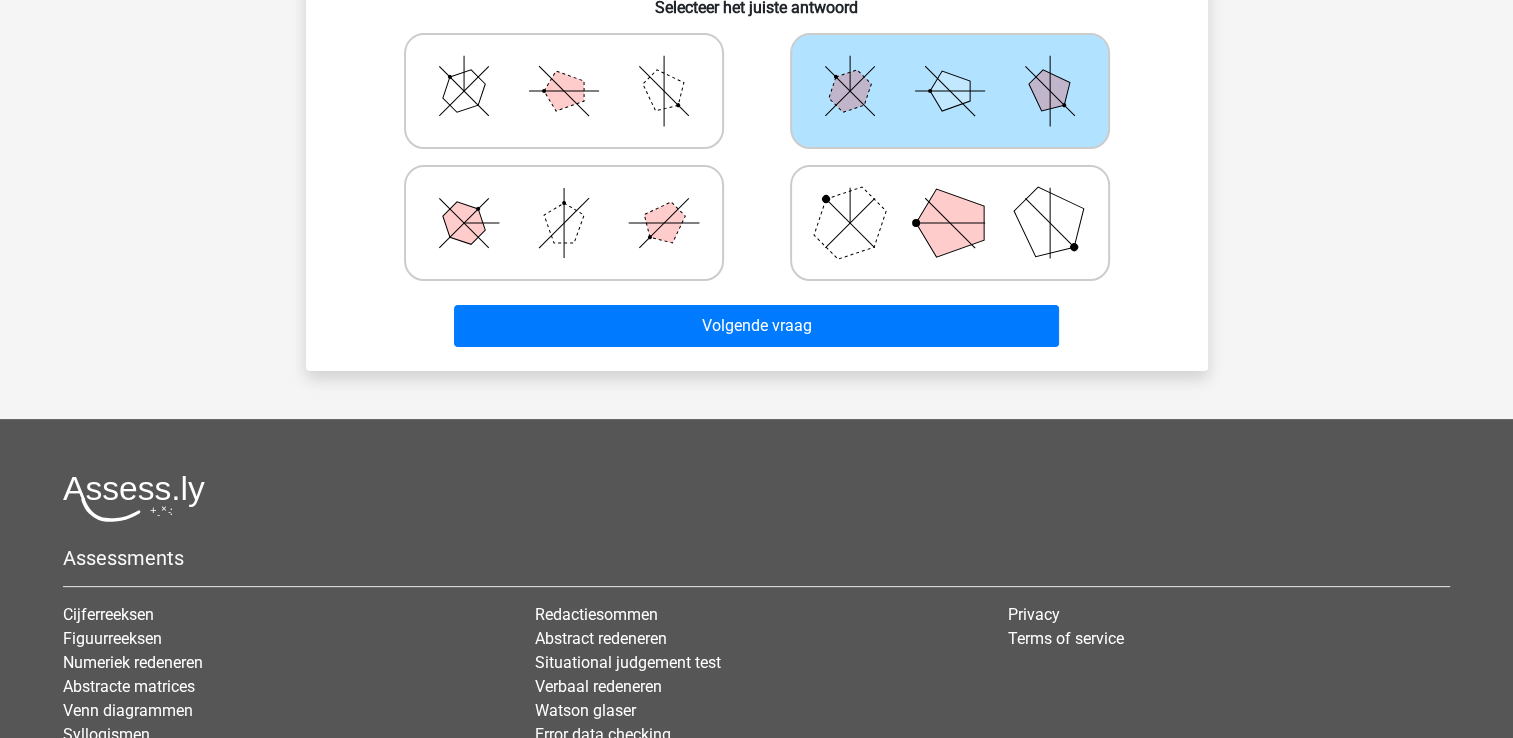 scroll, scrollTop: 543, scrollLeft: 0, axis: vertical 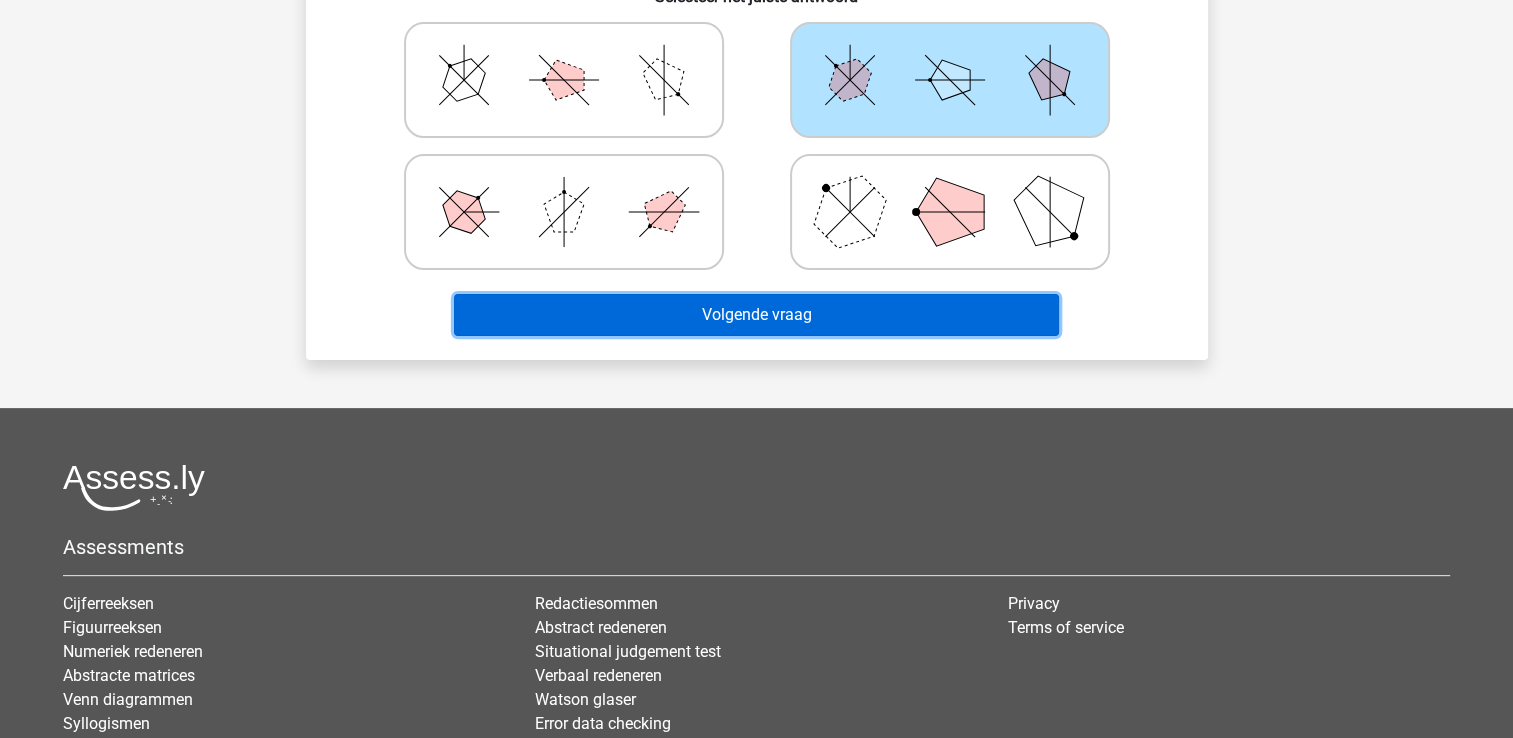 click on "Volgende vraag" at bounding box center [756, 315] 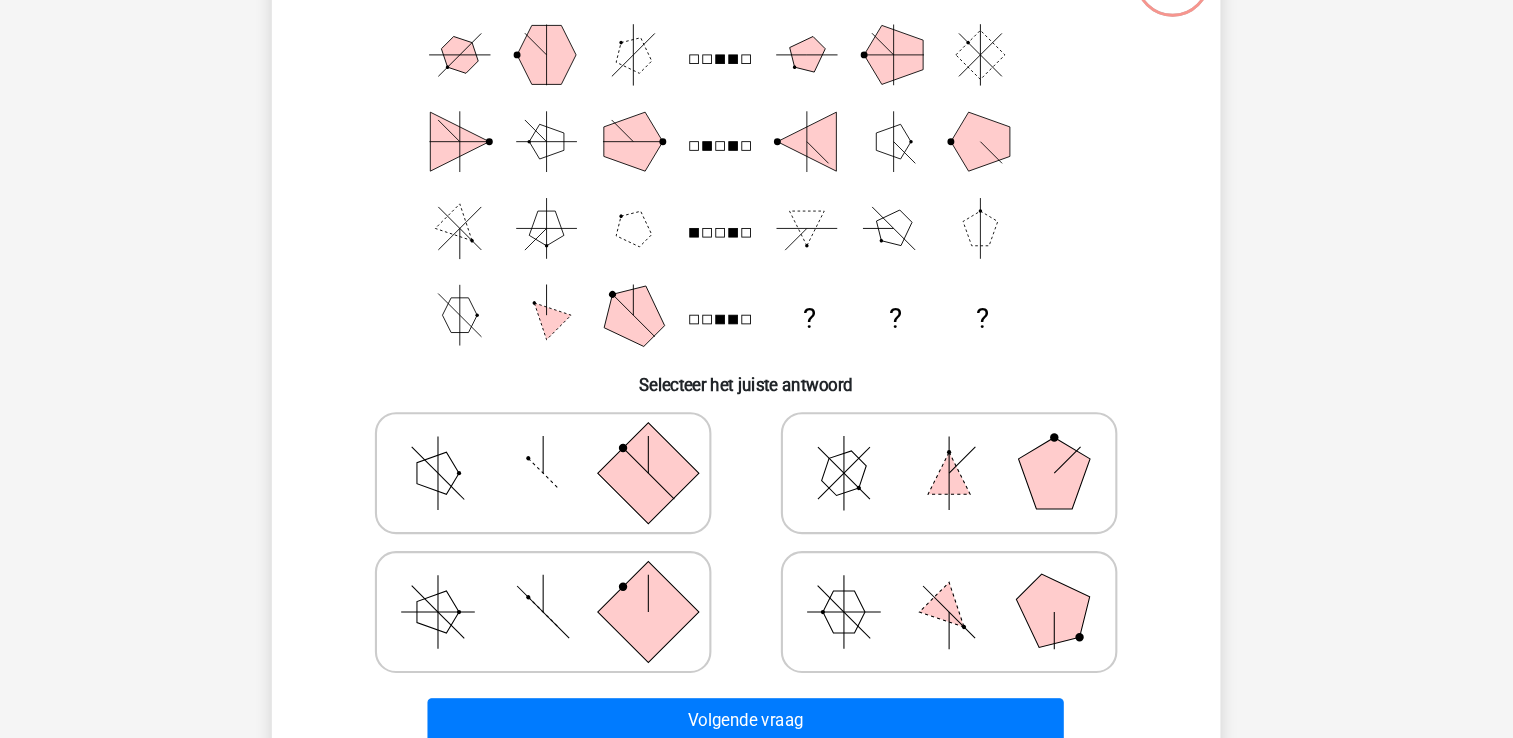 scroll, scrollTop: 161, scrollLeft: 0, axis: vertical 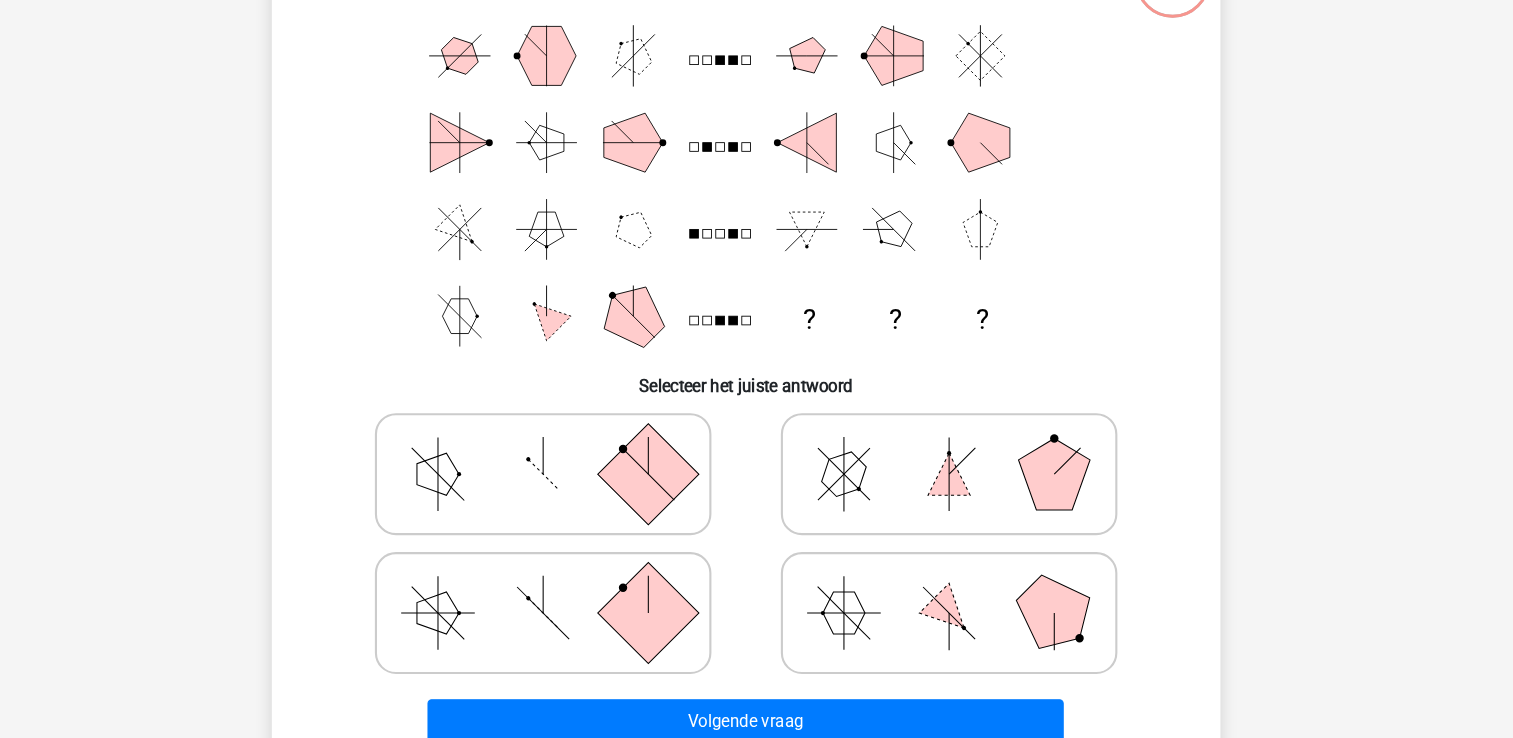click at bounding box center (564, 462) 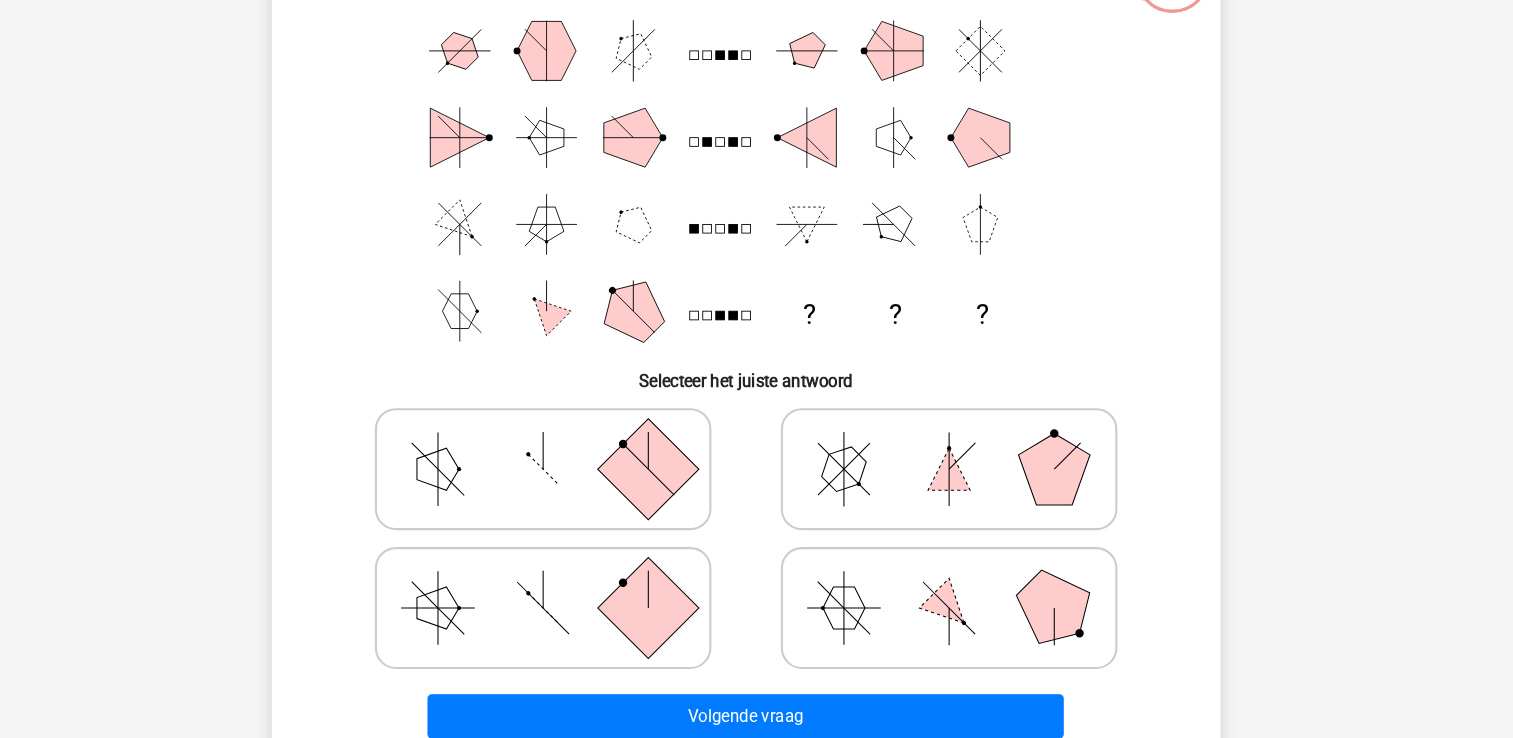 scroll, scrollTop: 145, scrollLeft: 0, axis: vertical 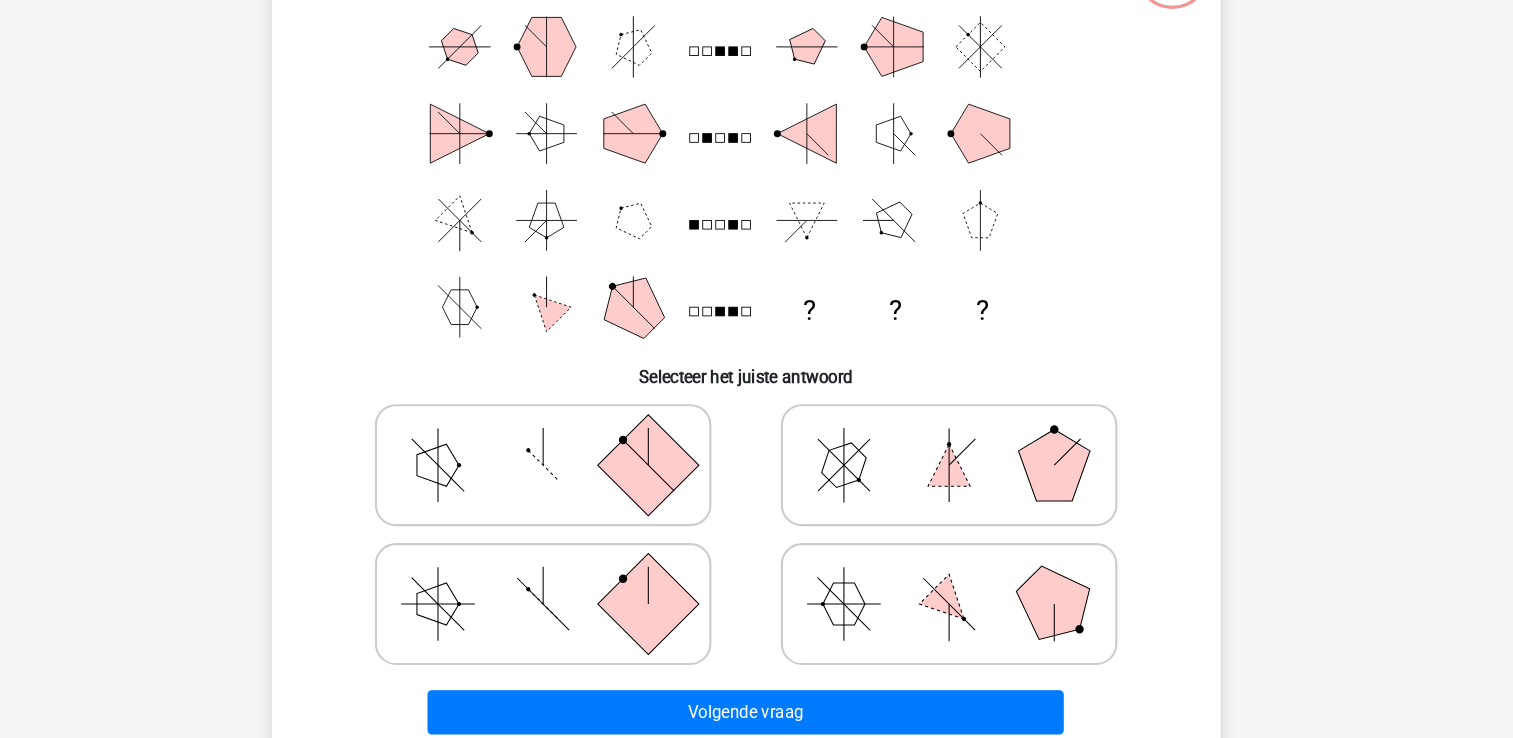 click 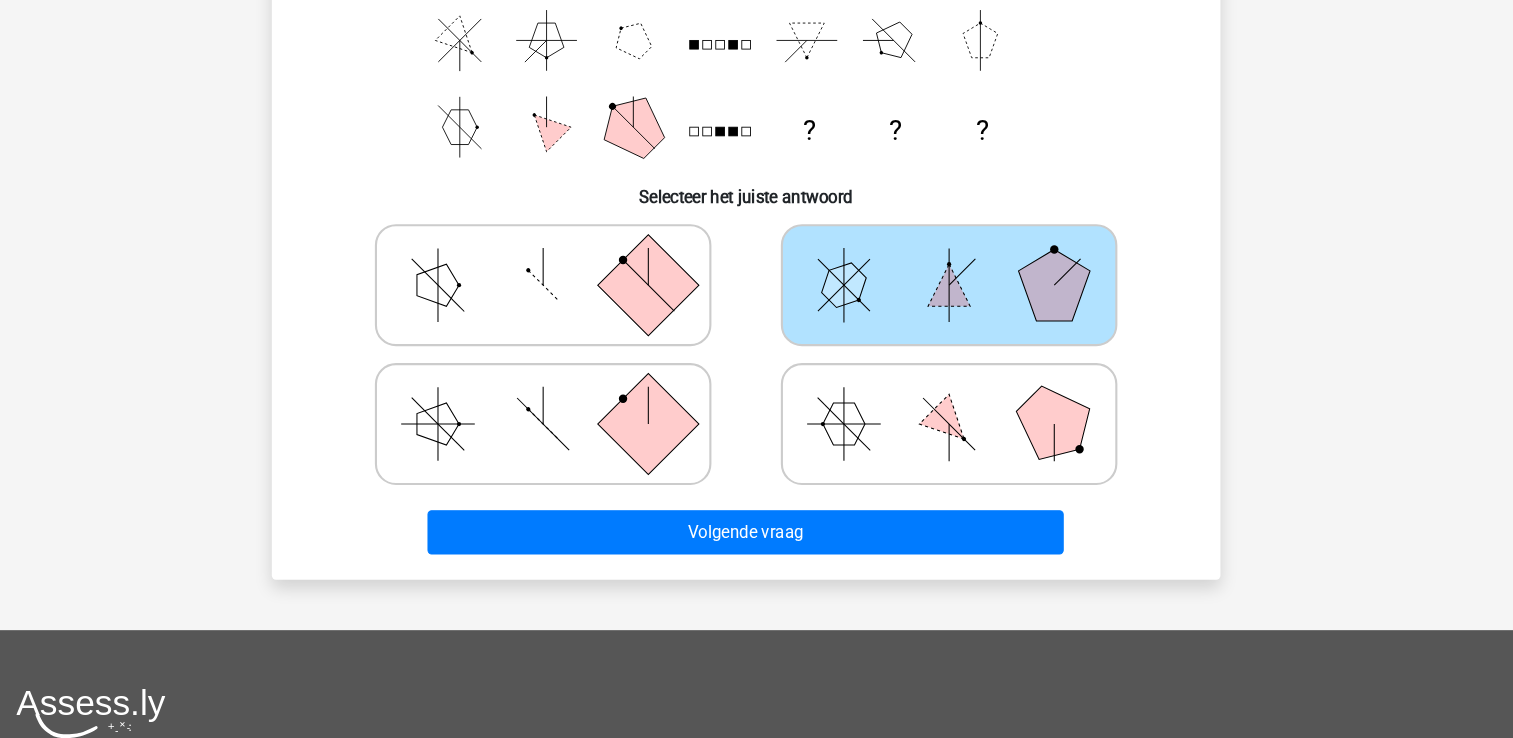 scroll, scrollTop: 317, scrollLeft: 0, axis: vertical 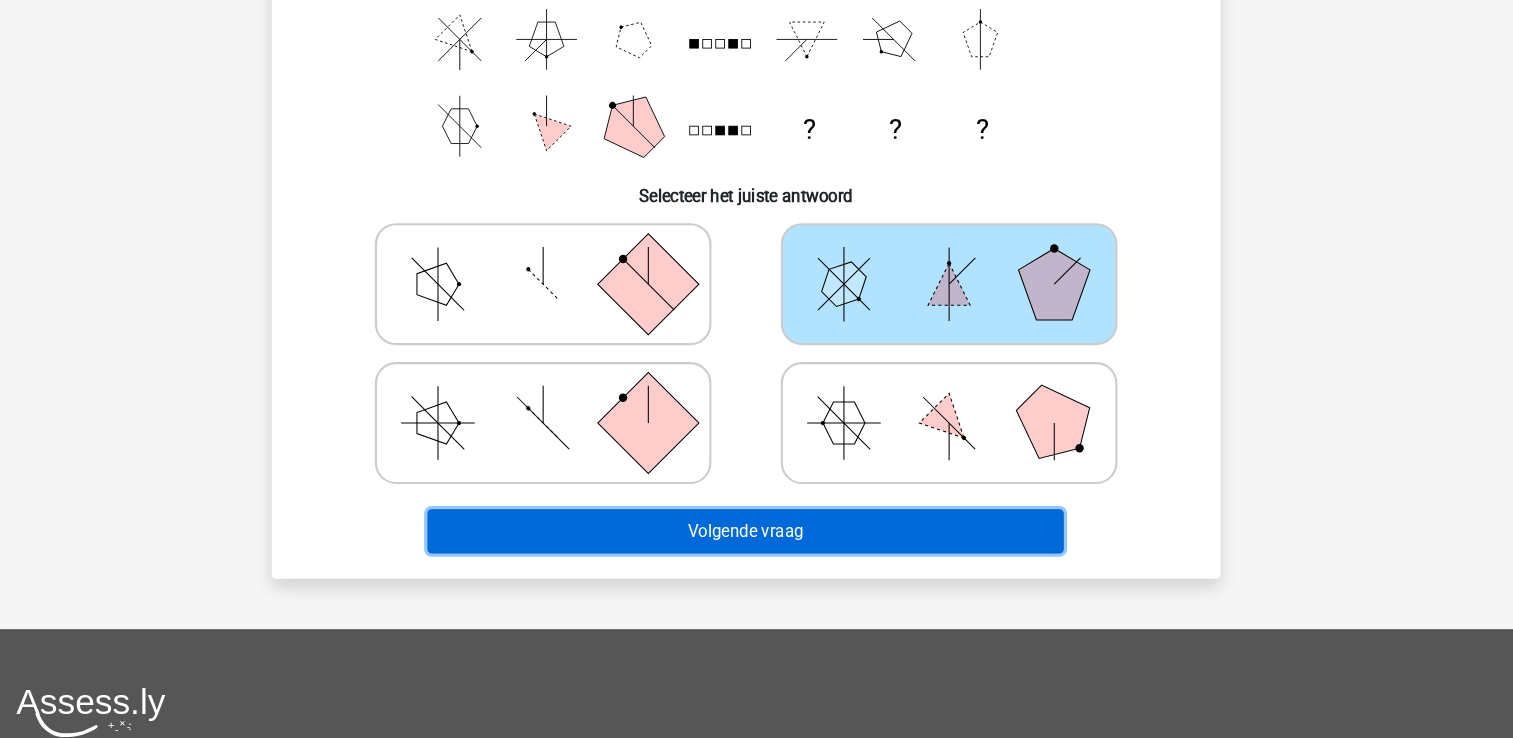 click on "Volgende vraag" at bounding box center [756, 541] 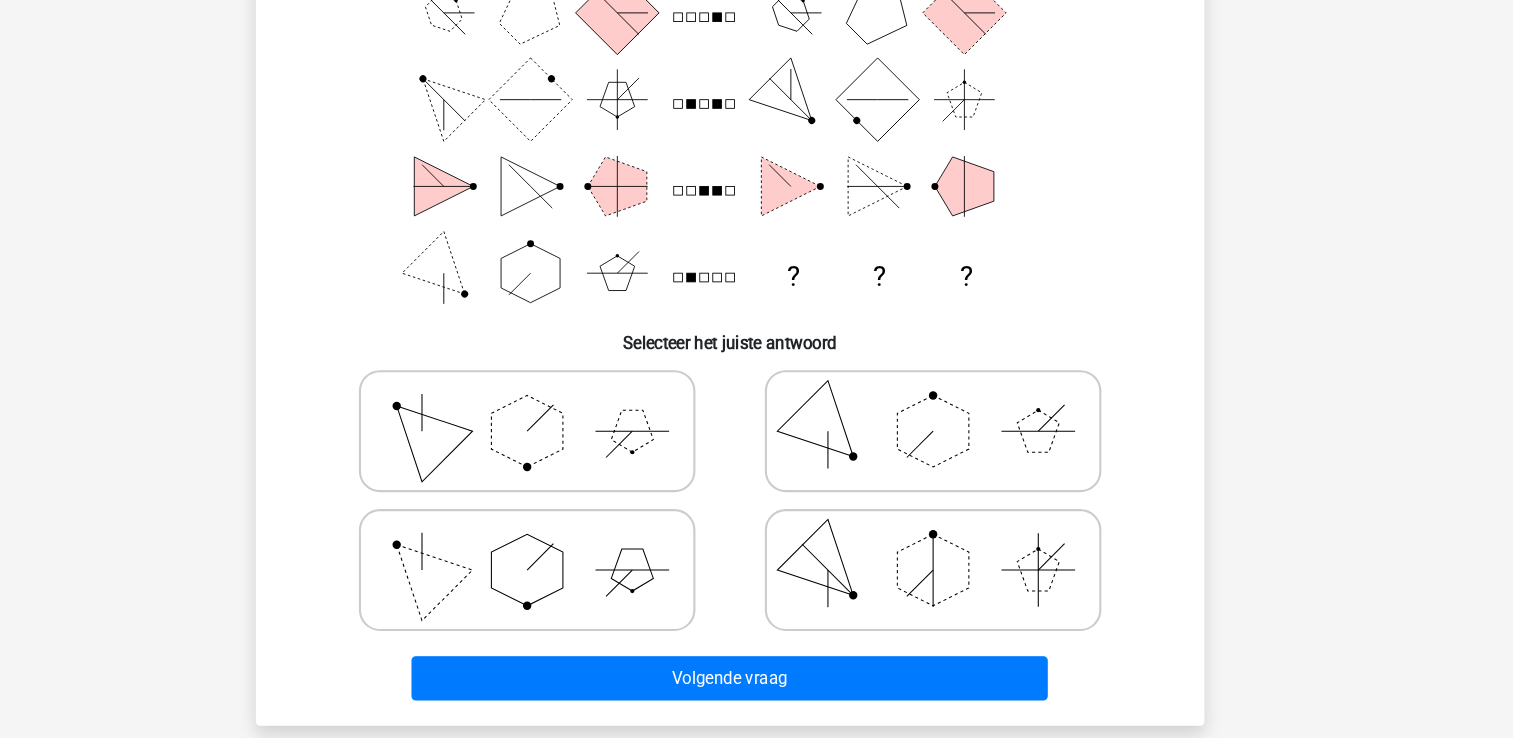 scroll, scrollTop: 181, scrollLeft: 0, axis: vertical 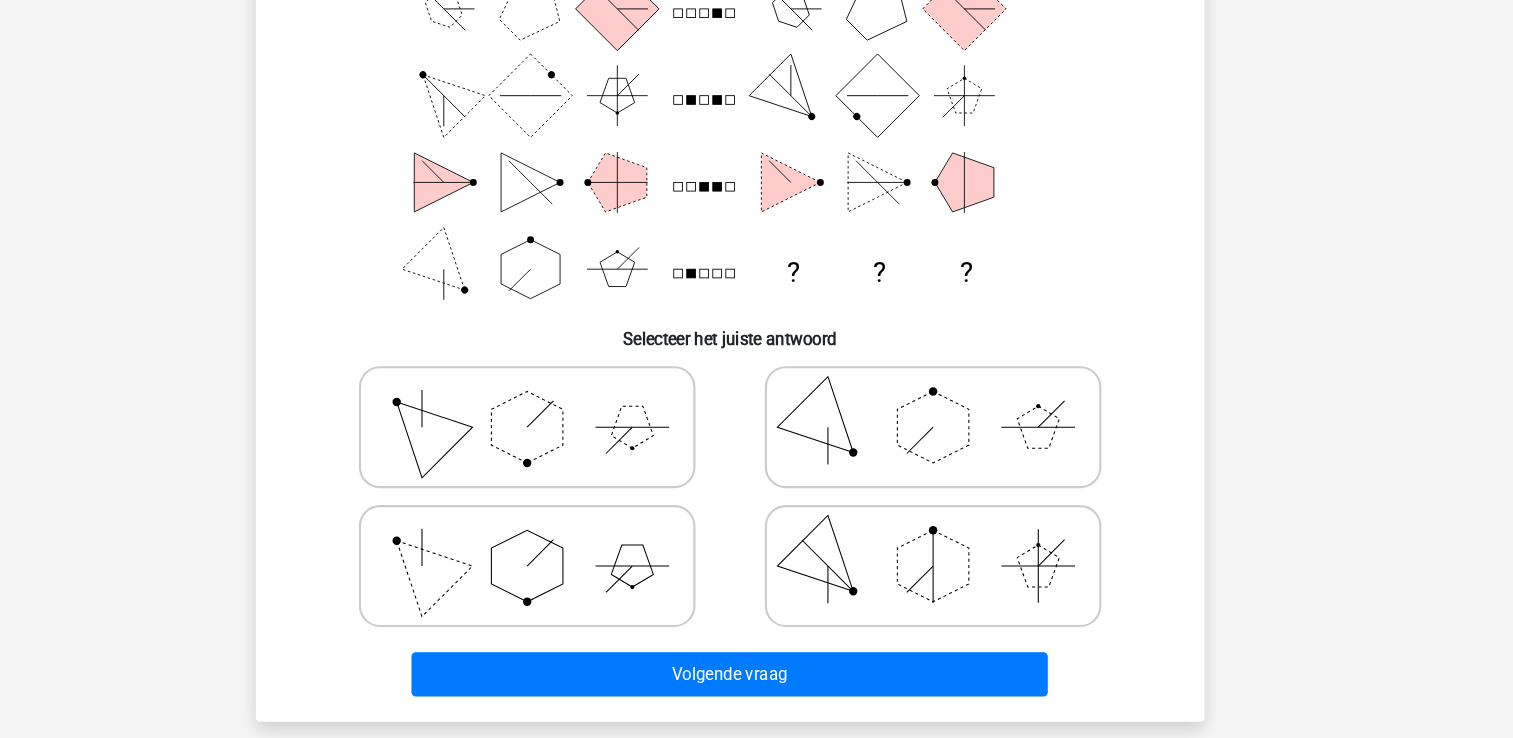 click 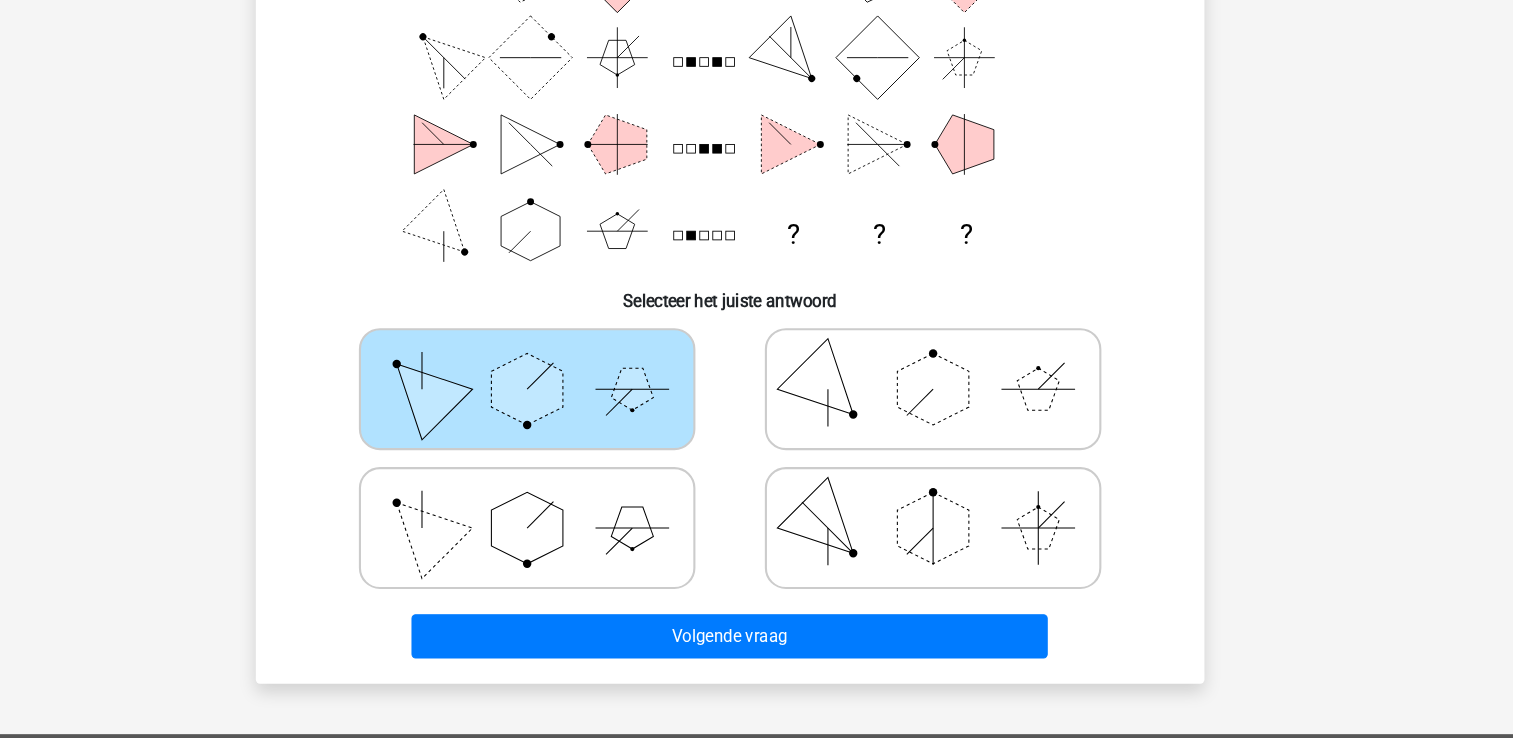 scroll, scrollTop: 266, scrollLeft: 0, axis: vertical 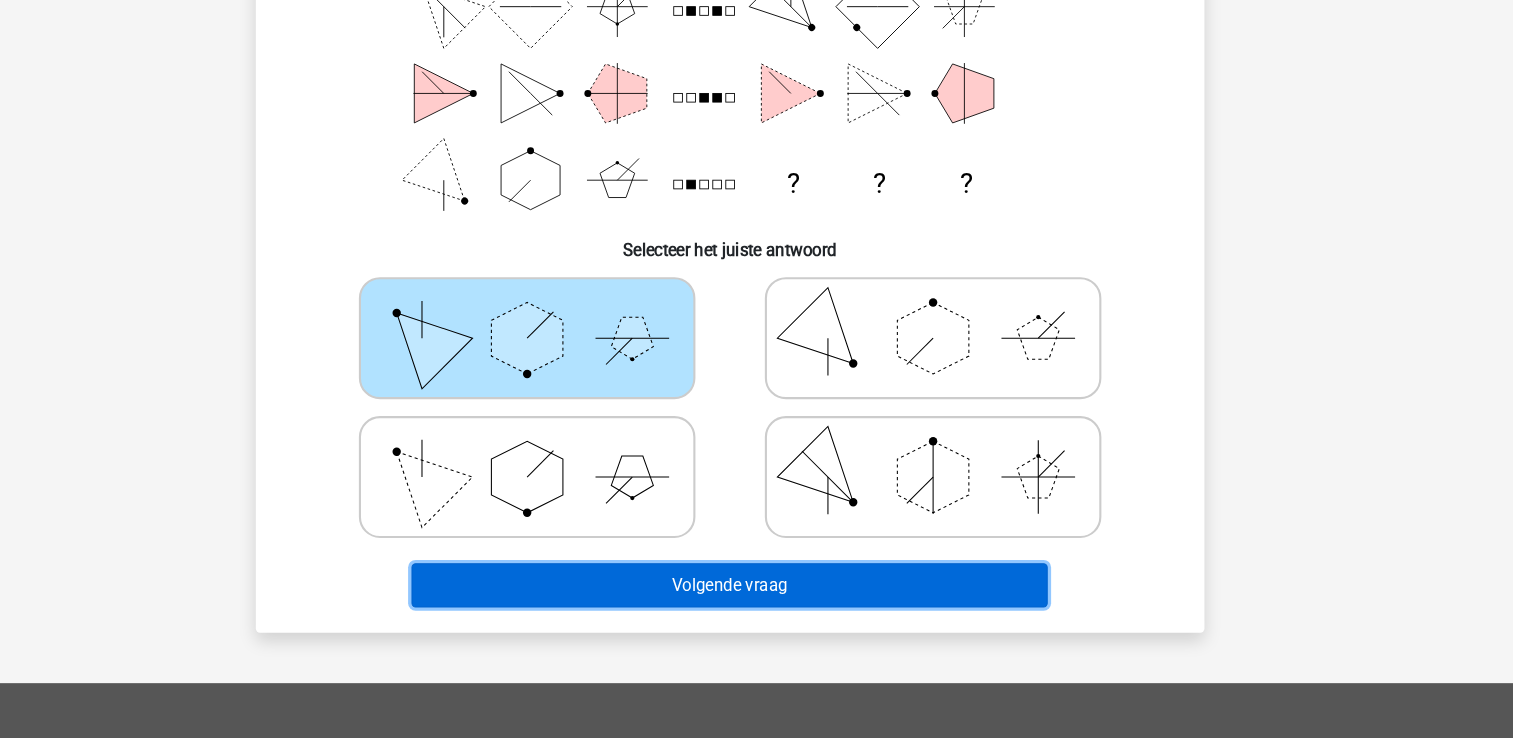 click on "Volgende vraag" at bounding box center [756, 592] 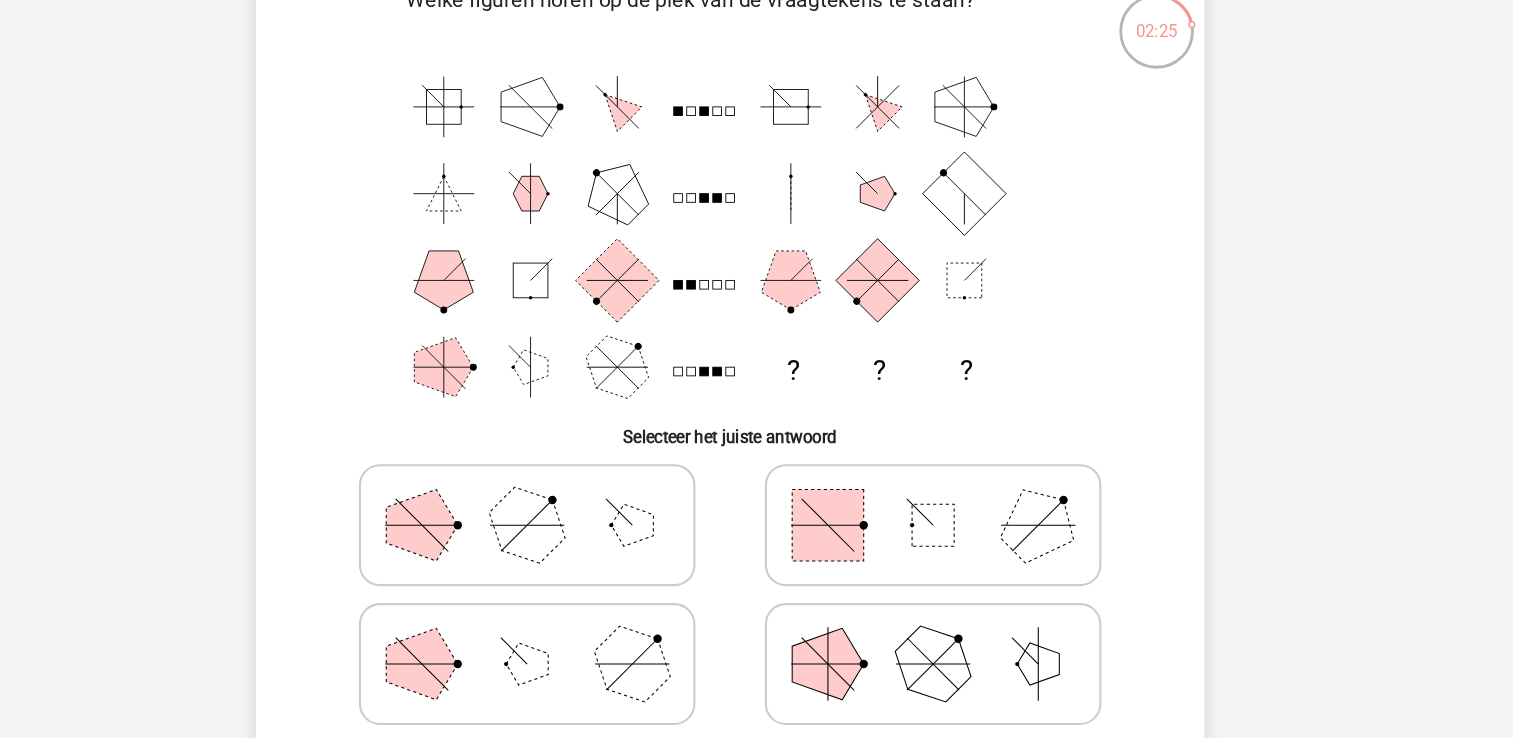 scroll, scrollTop: 87, scrollLeft: 0, axis: vertical 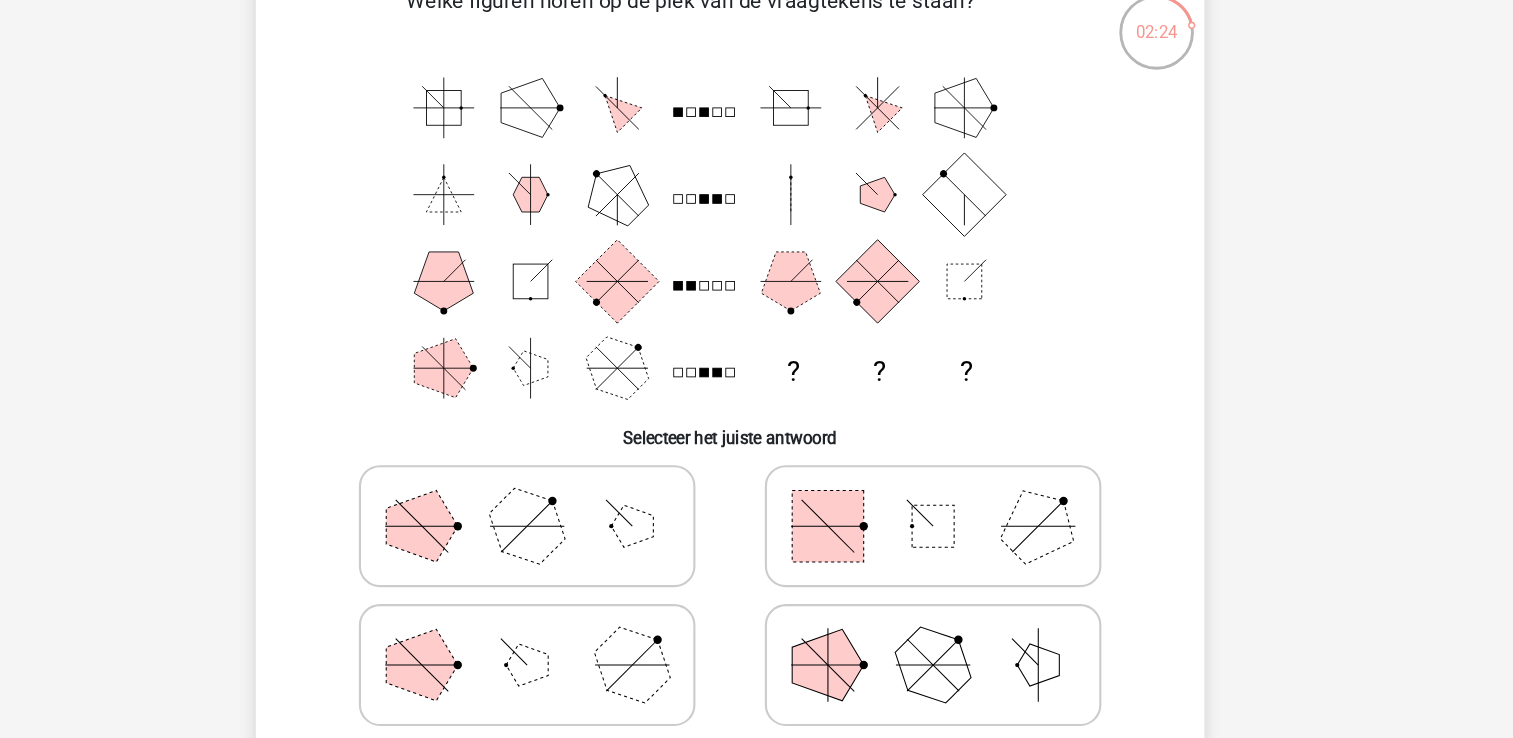 click 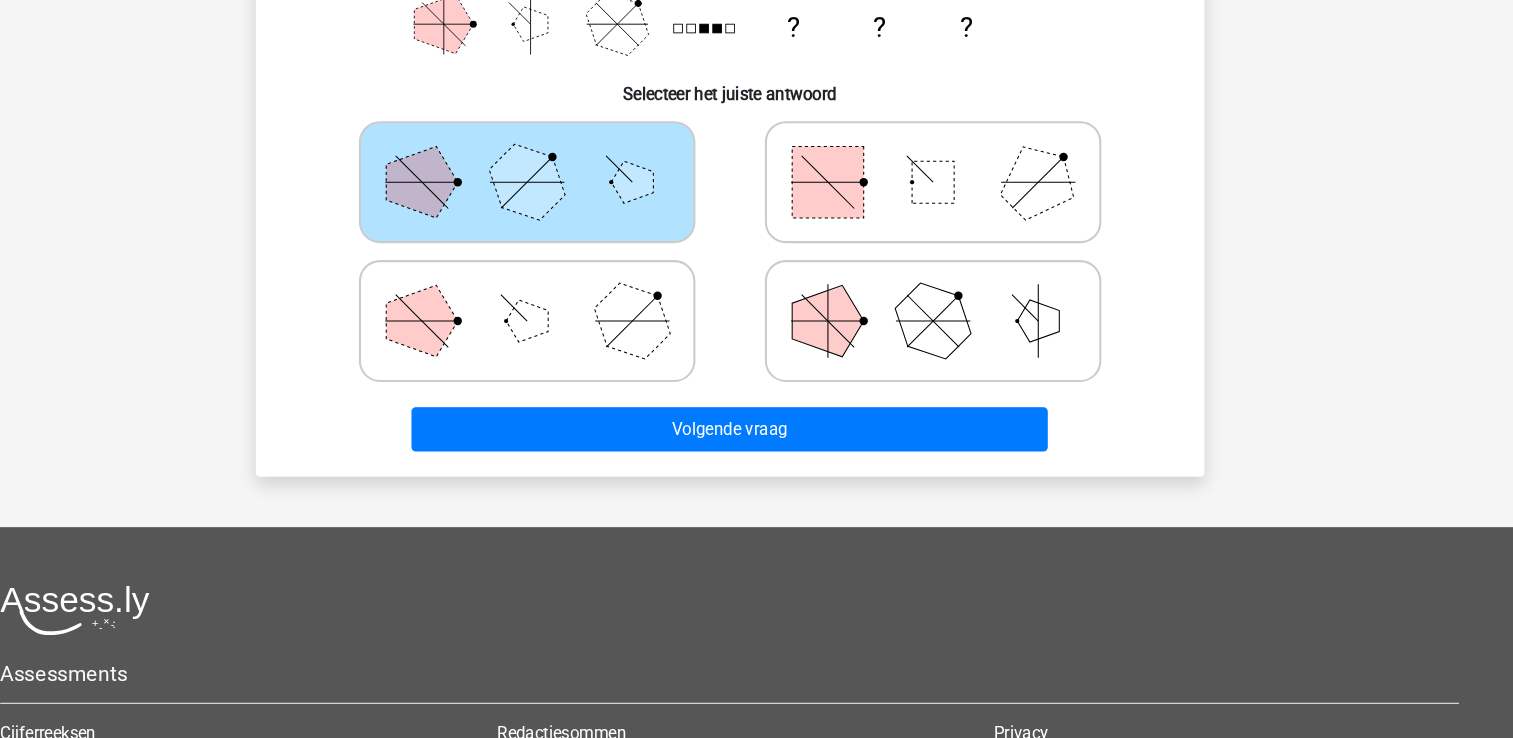 scroll, scrollTop: 413, scrollLeft: 0, axis: vertical 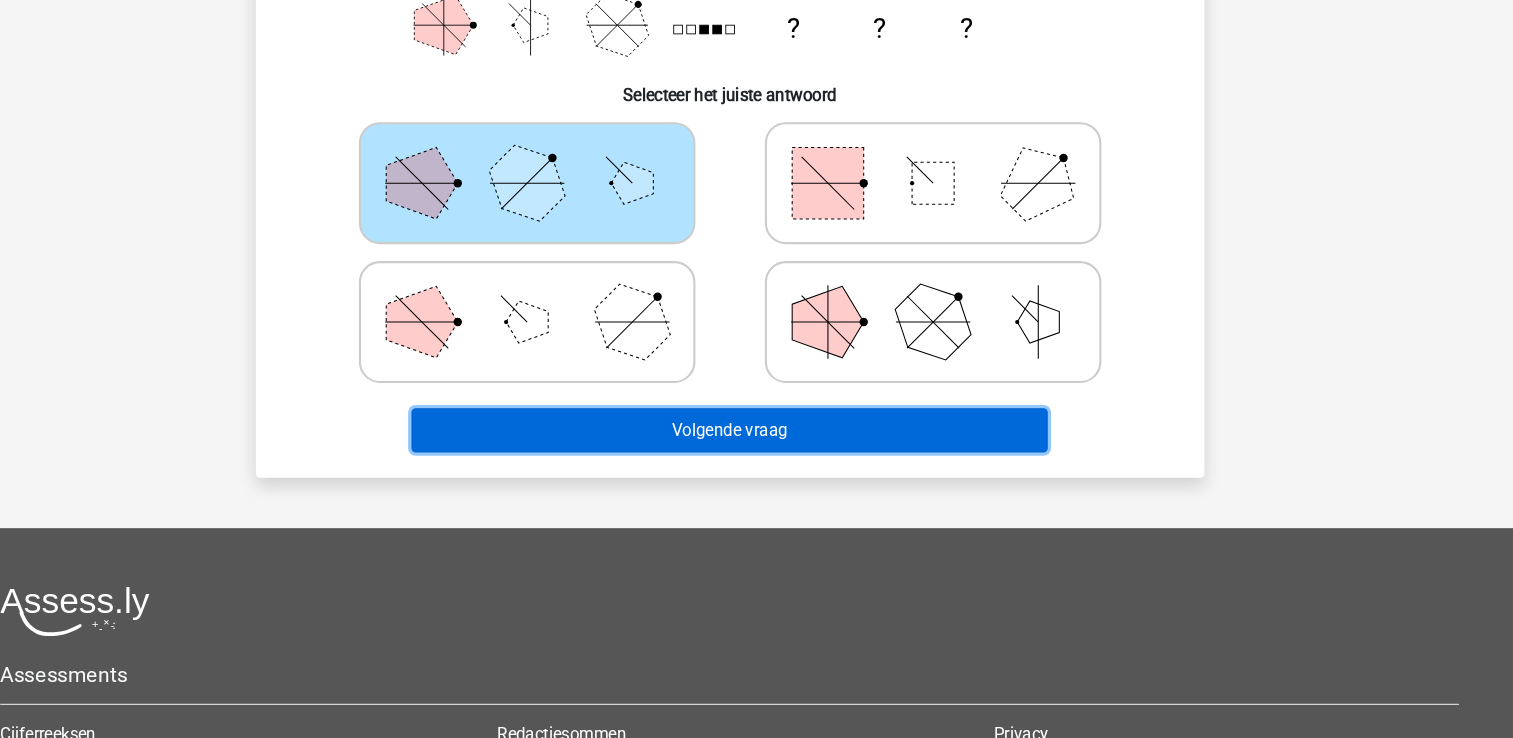 click on "Volgende vraag" at bounding box center [756, 445] 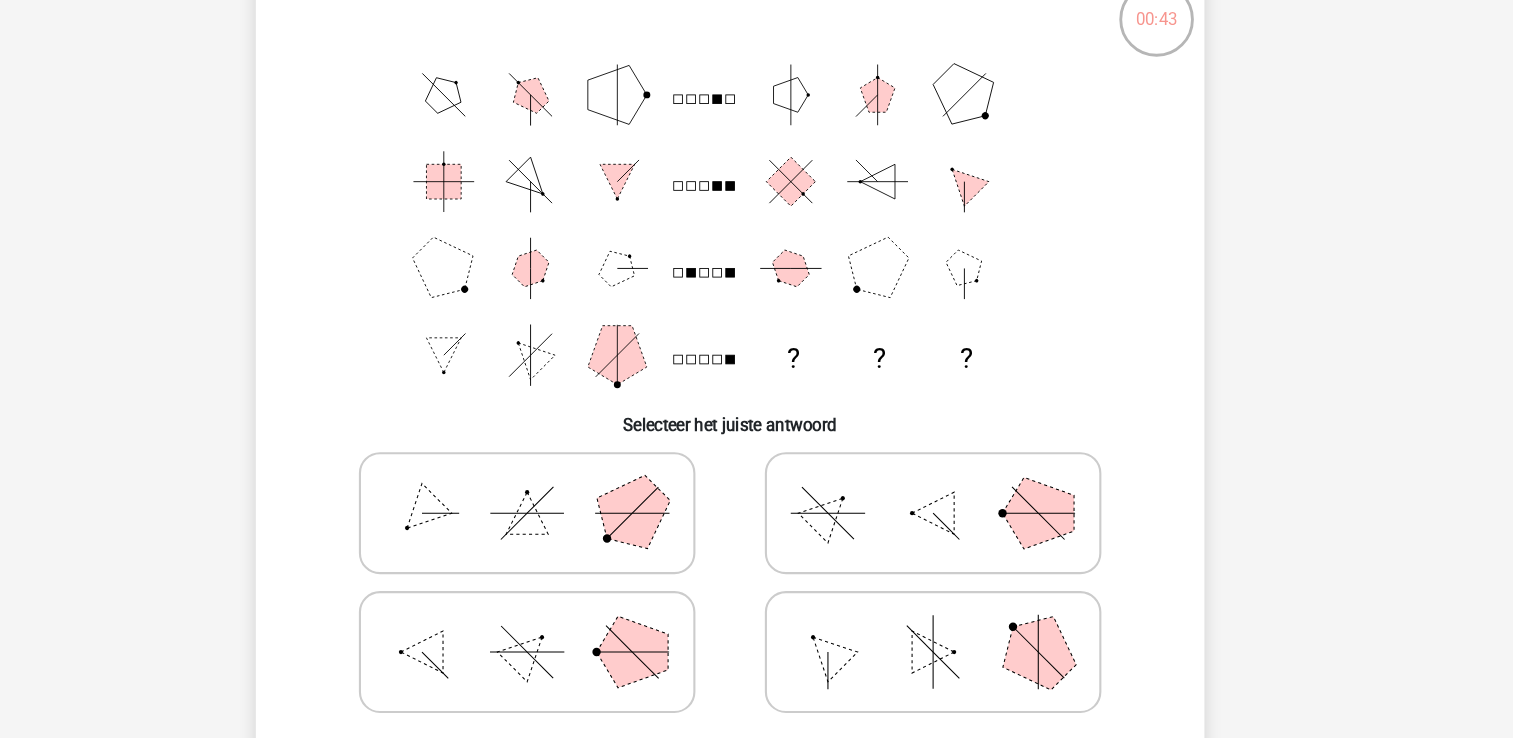 scroll, scrollTop: 164, scrollLeft: 0, axis: vertical 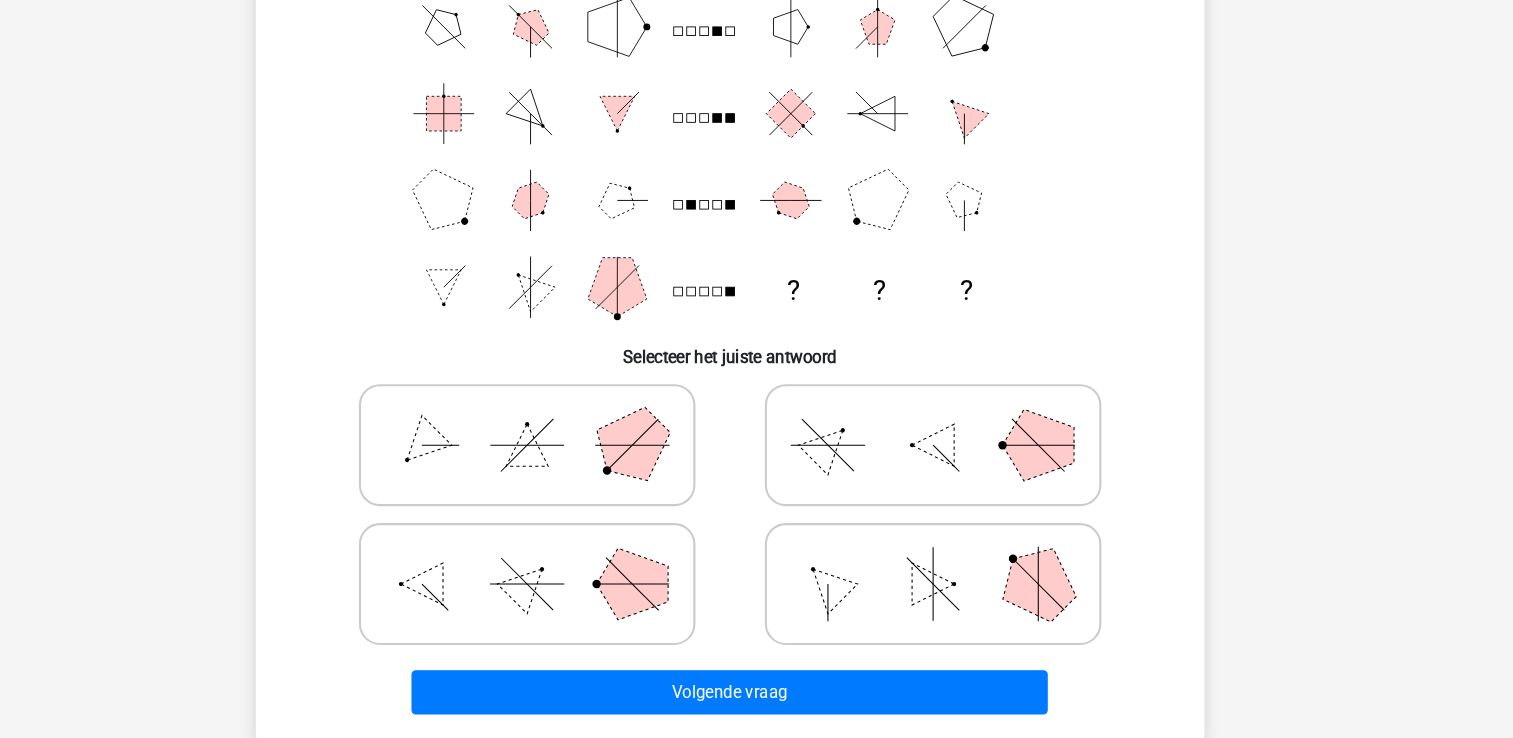 click 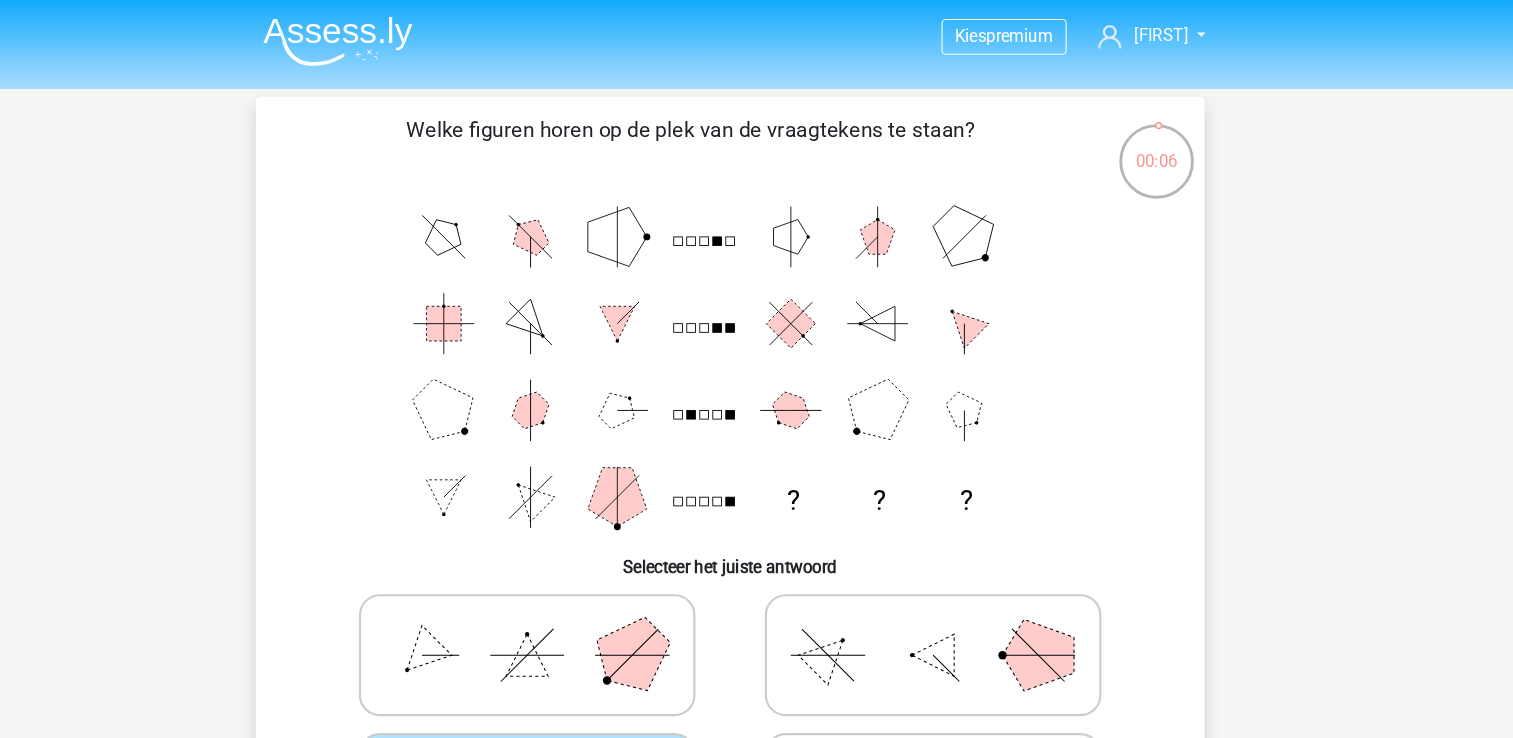 scroll, scrollTop: 303, scrollLeft: 0, axis: vertical 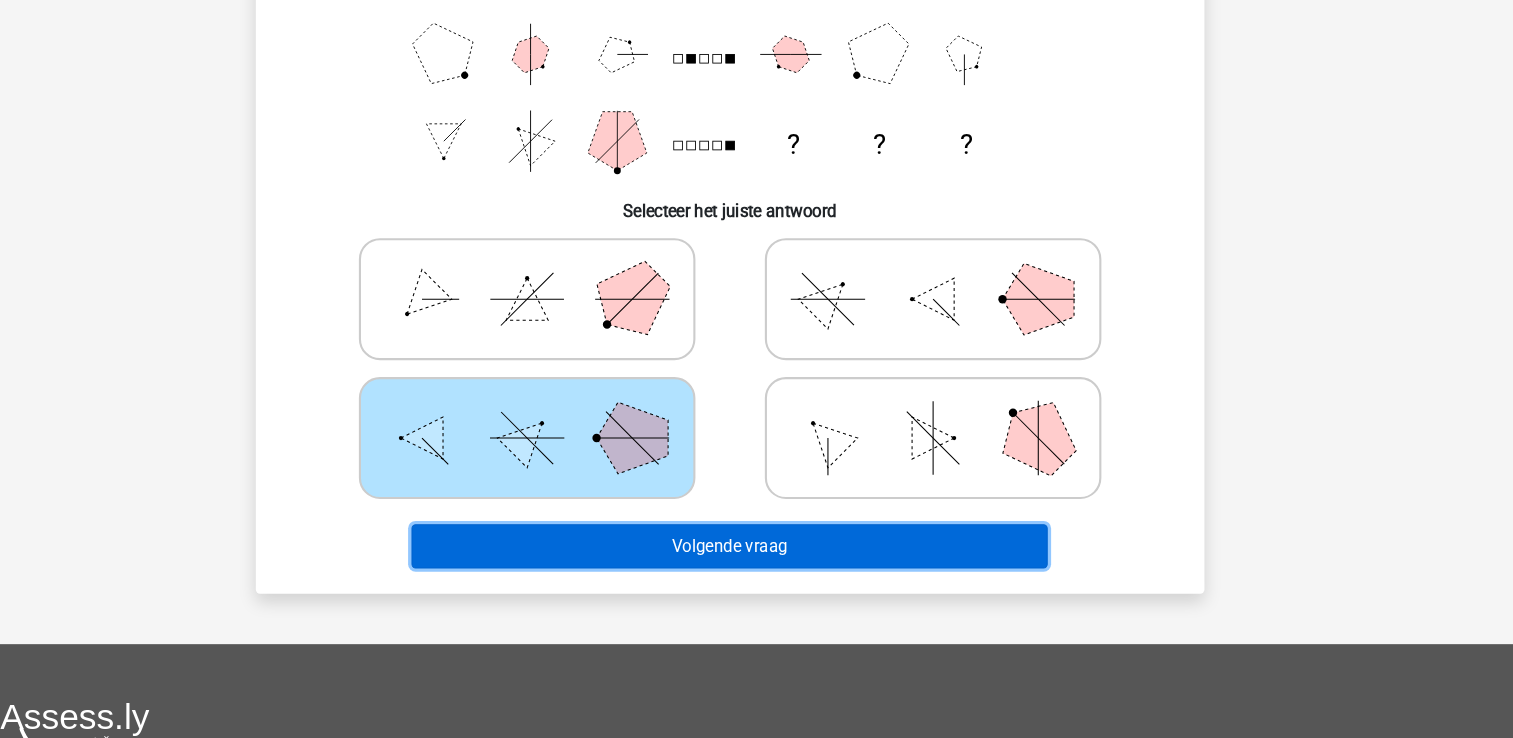 click on "Volgende vraag" at bounding box center [756, 555] 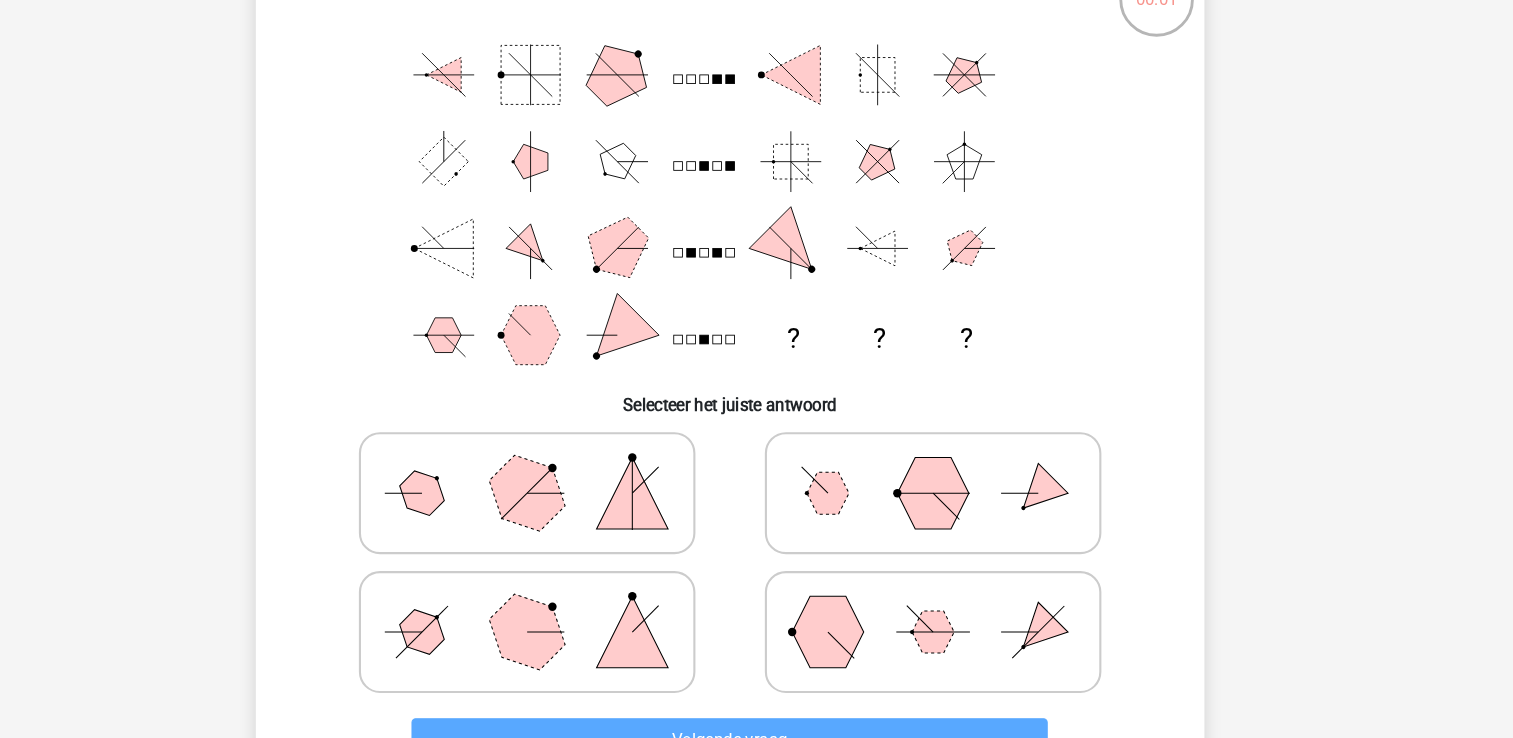 scroll, scrollTop: 117, scrollLeft: 0, axis: vertical 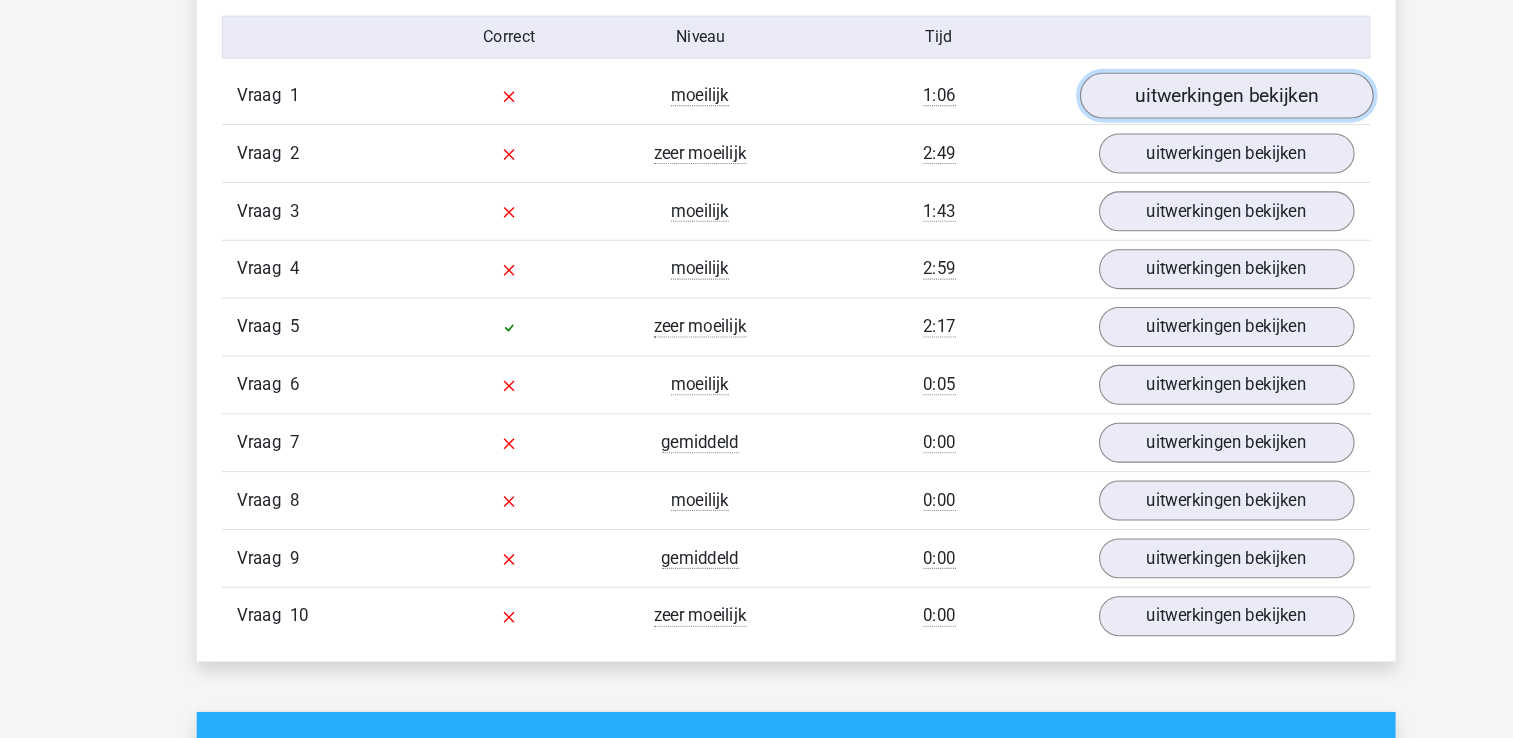 click on "uitwerkingen bekijken" at bounding box center [1165, 127] 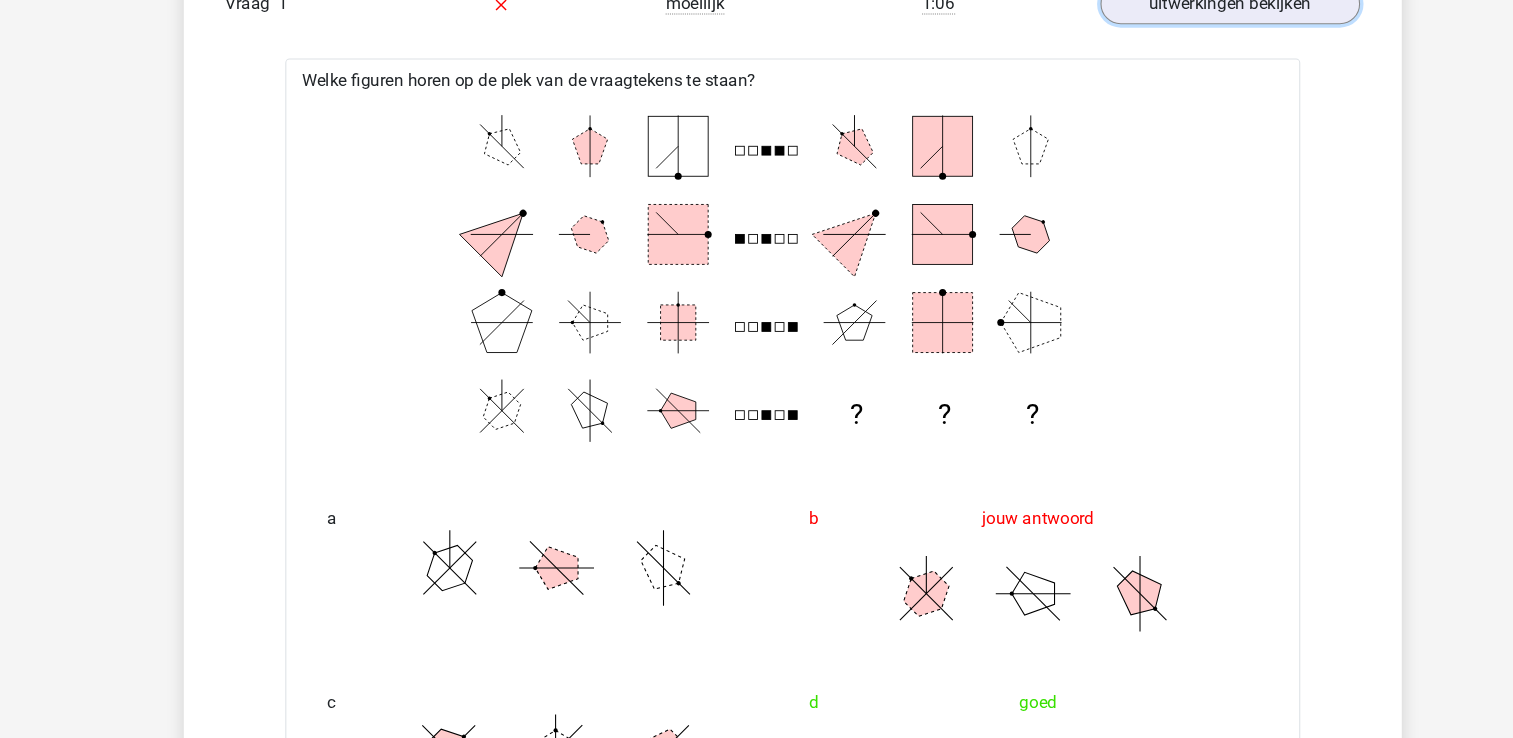 scroll, scrollTop: 1706, scrollLeft: 0, axis: vertical 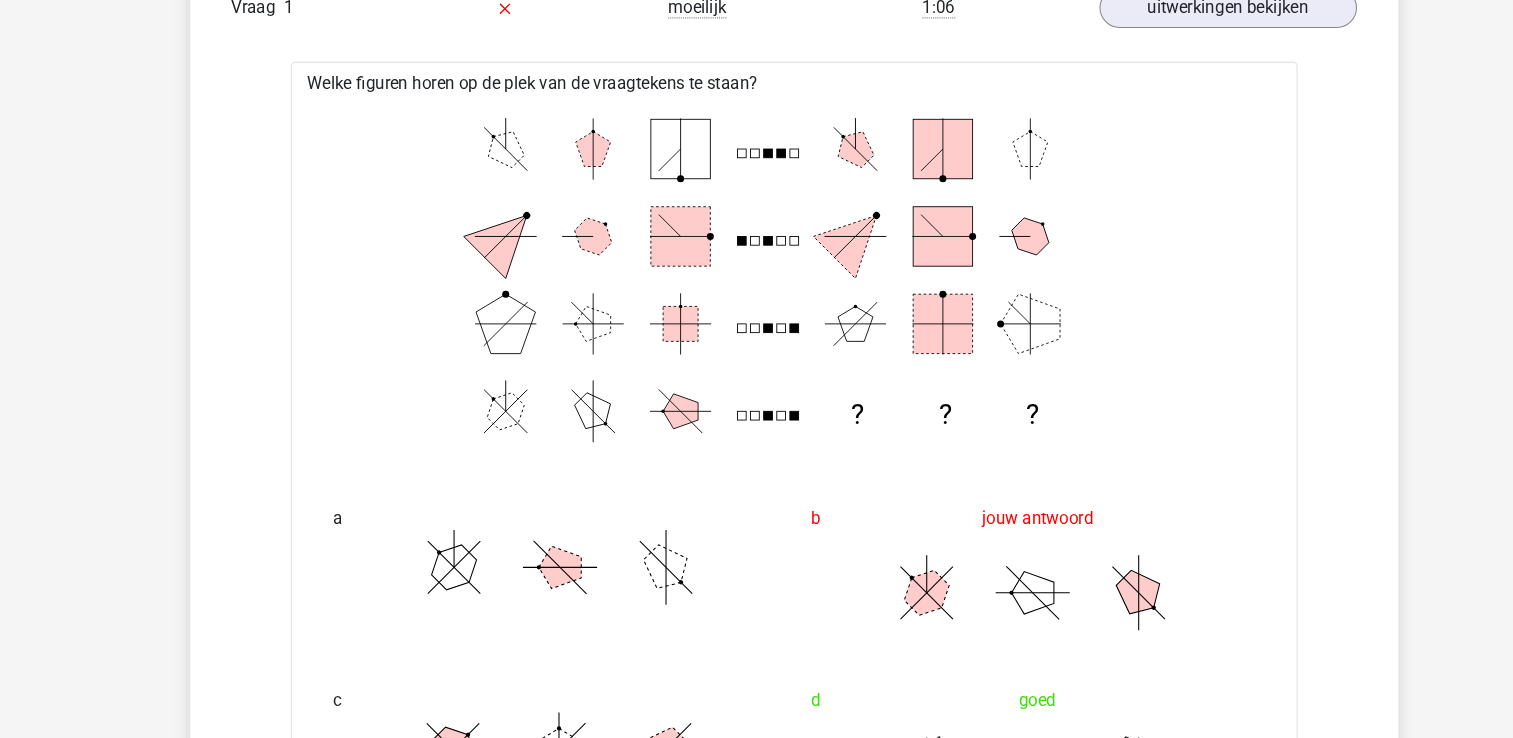 click on "? ? ?" 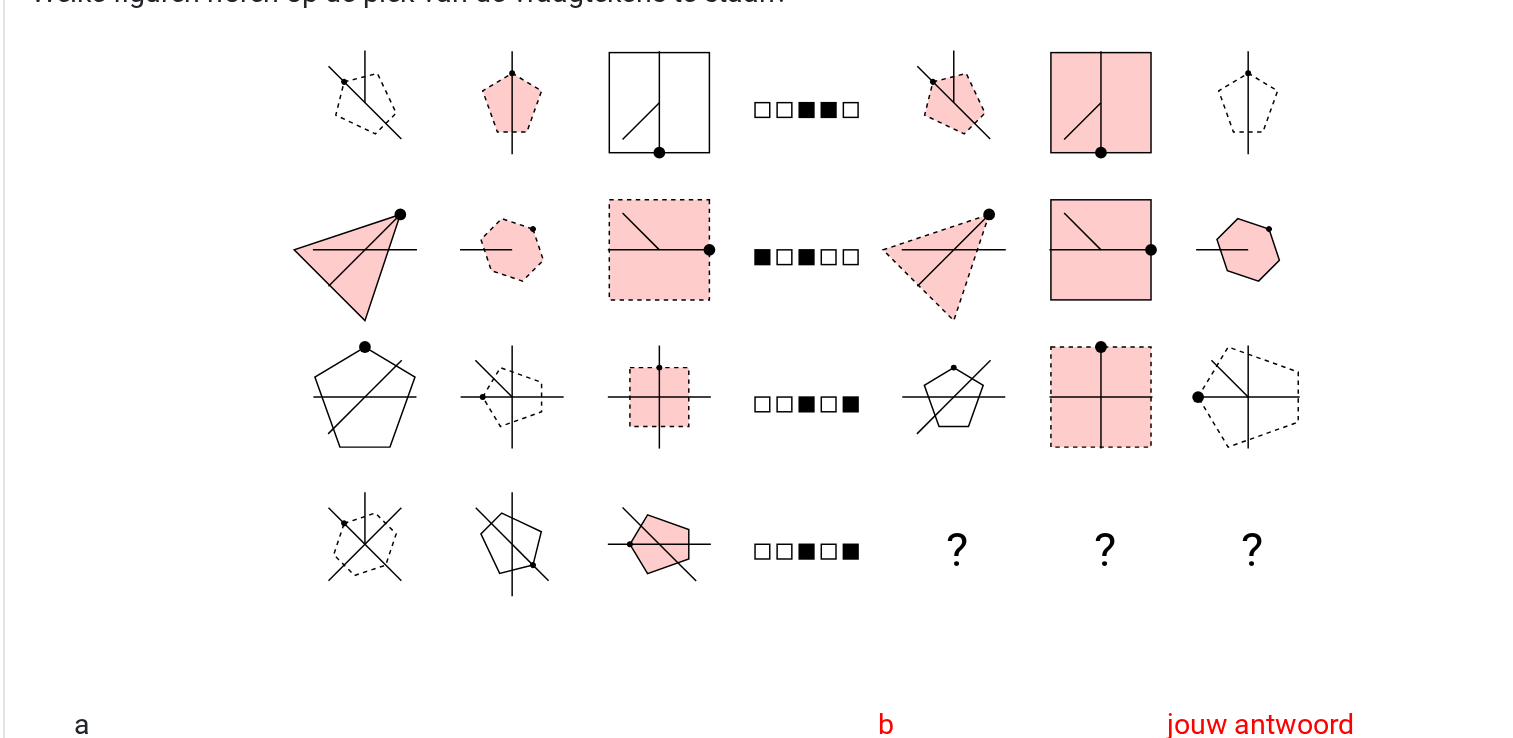 scroll, scrollTop: 1641, scrollLeft: 0, axis: vertical 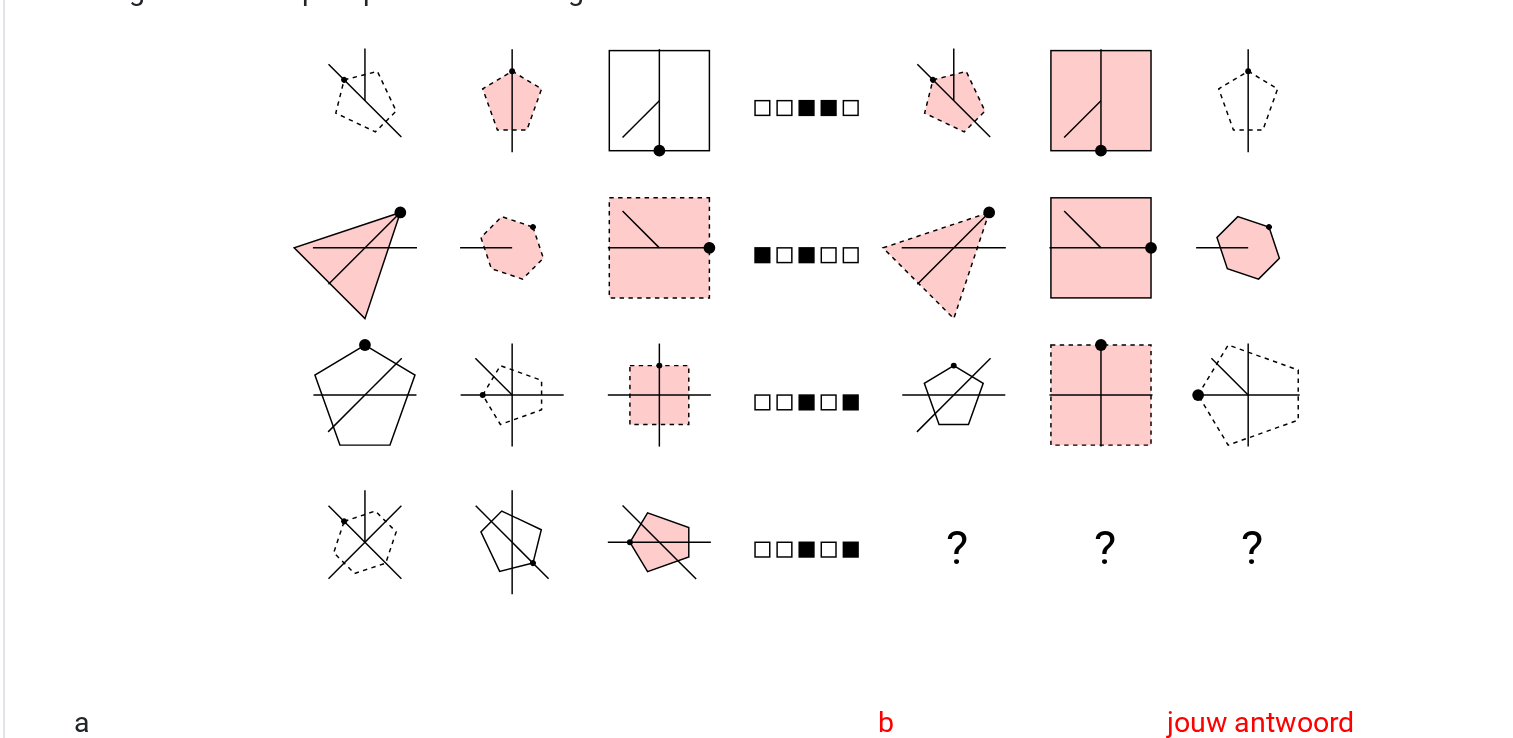 click 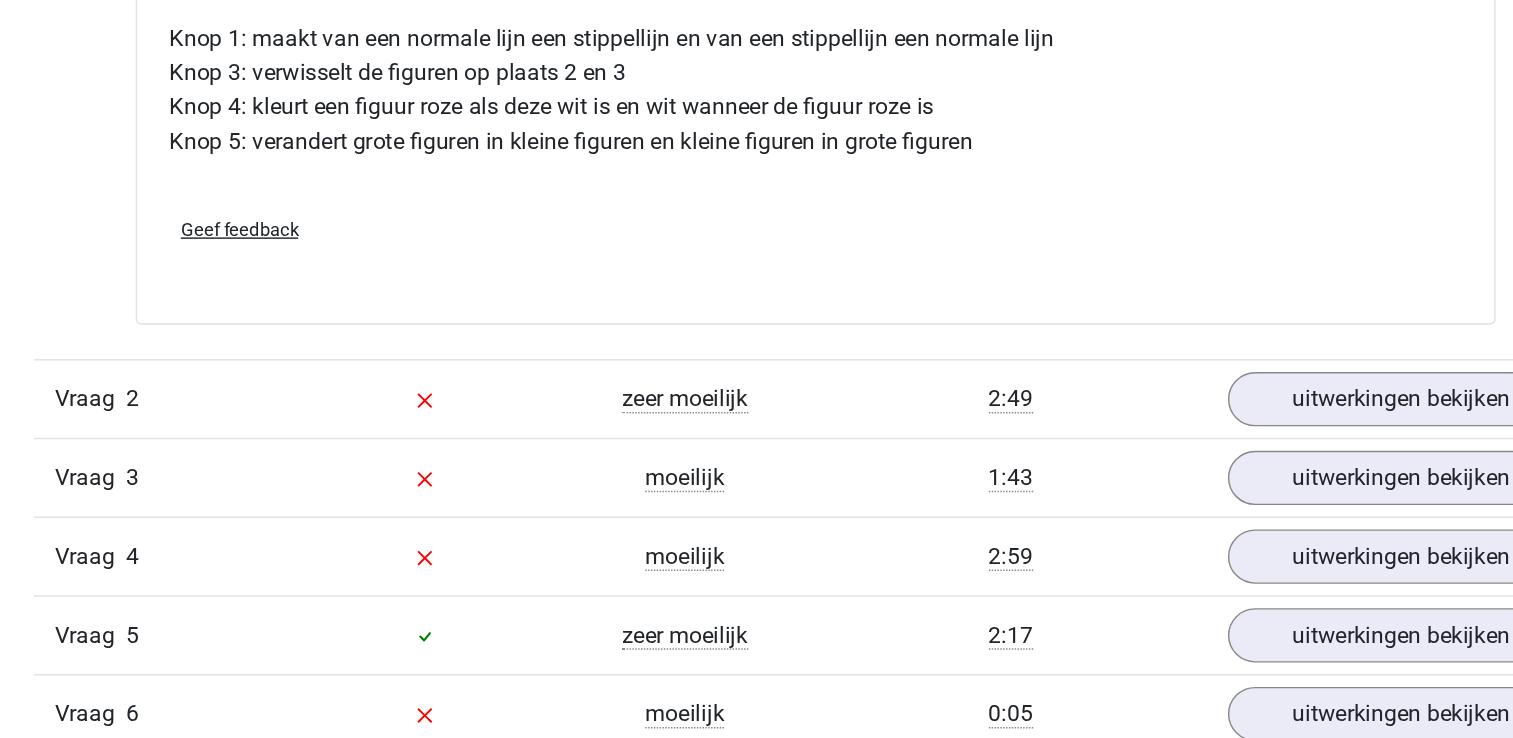 scroll, scrollTop: 2497, scrollLeft: 0, axis: vertical 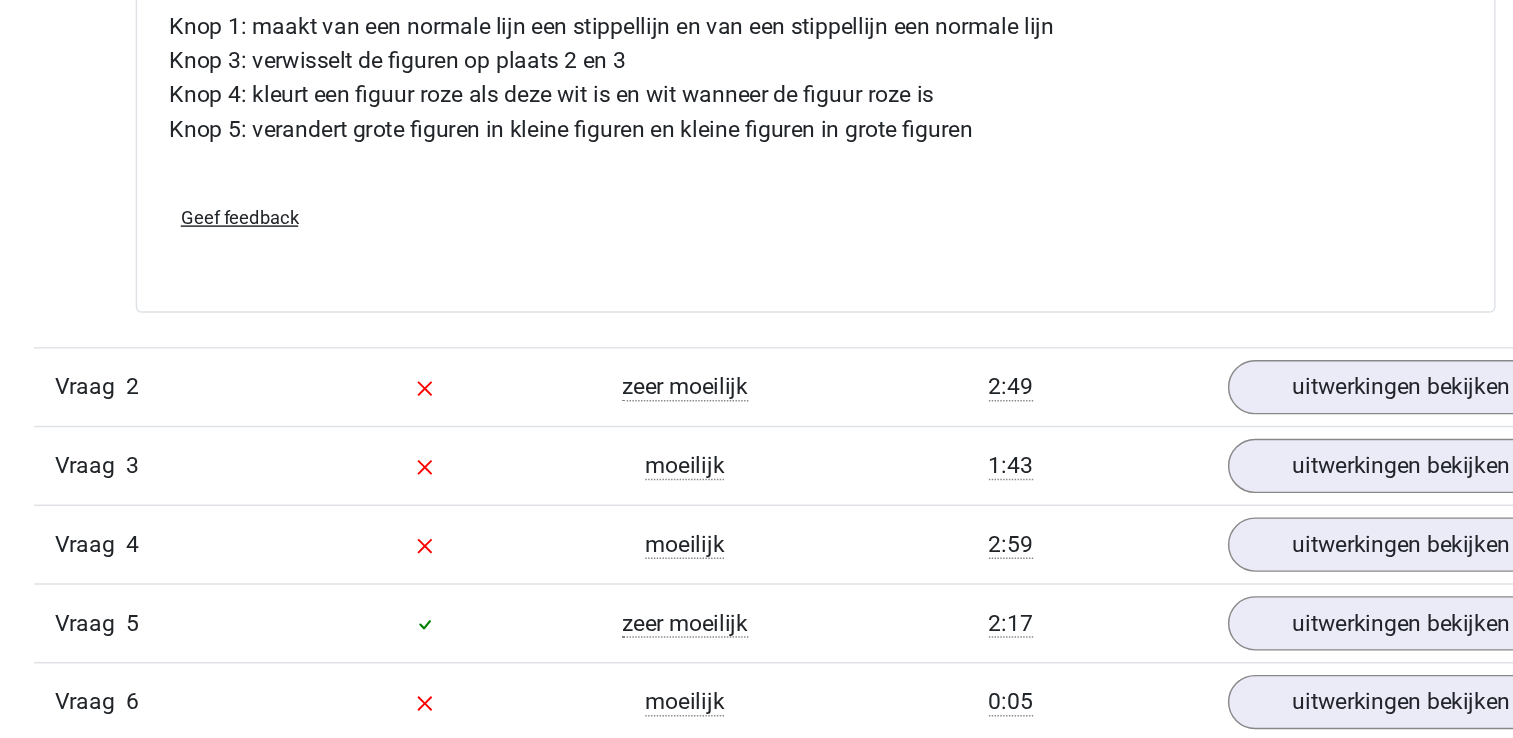 click at bounding box center [484, 493] 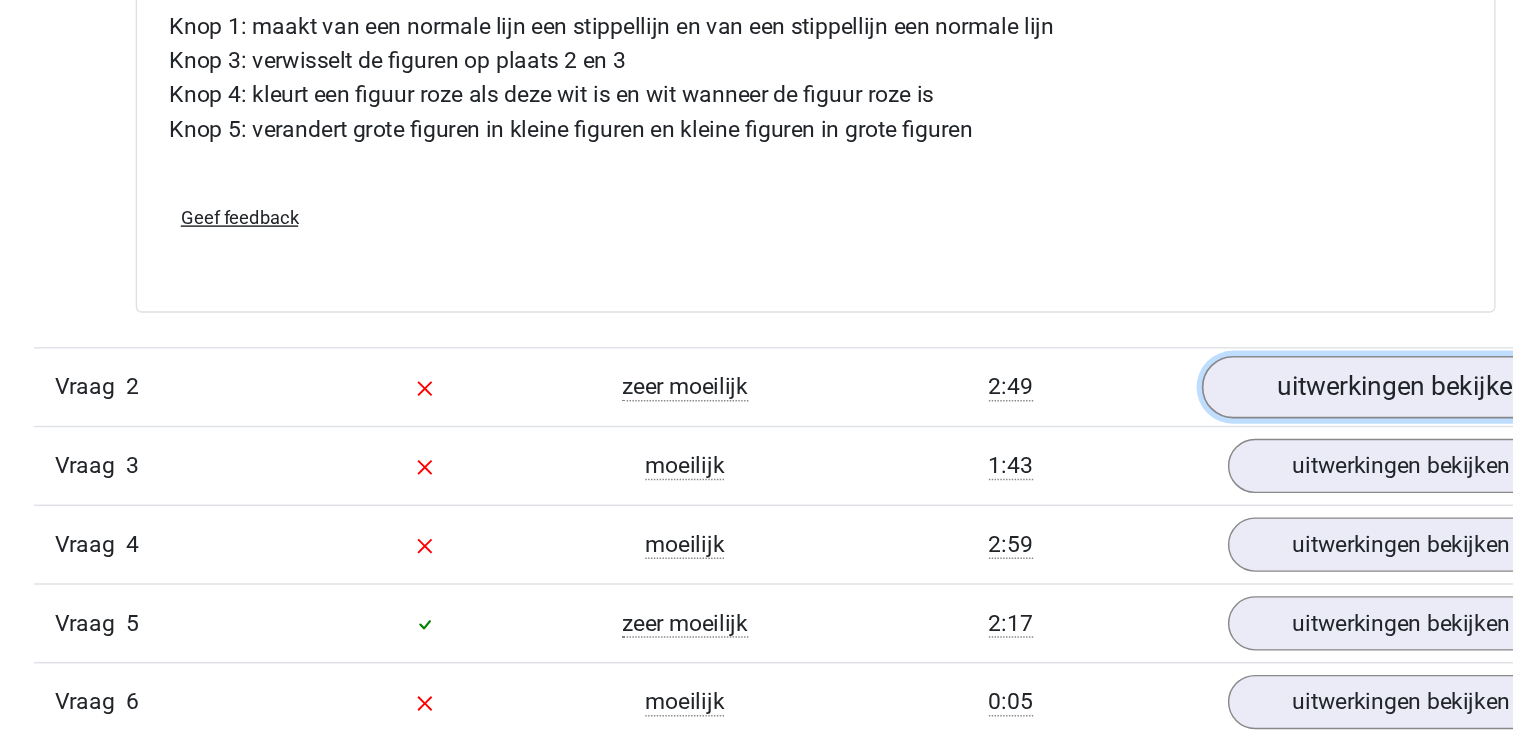 click on "uitwerkingen bekijken" at bounding box center [1165, 493] 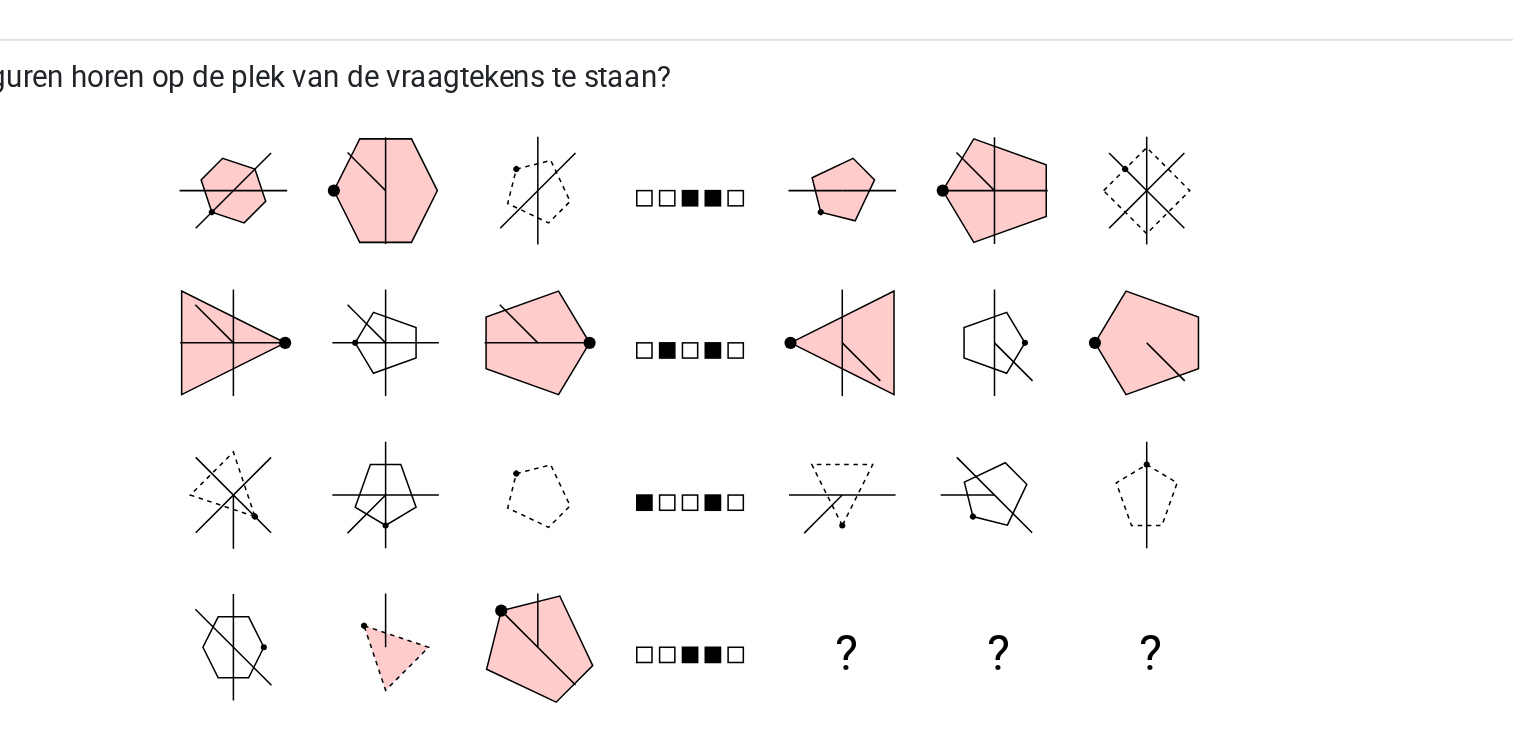 scroll, scrollTop: 3016, scrollLeft: 0, axis: vertical 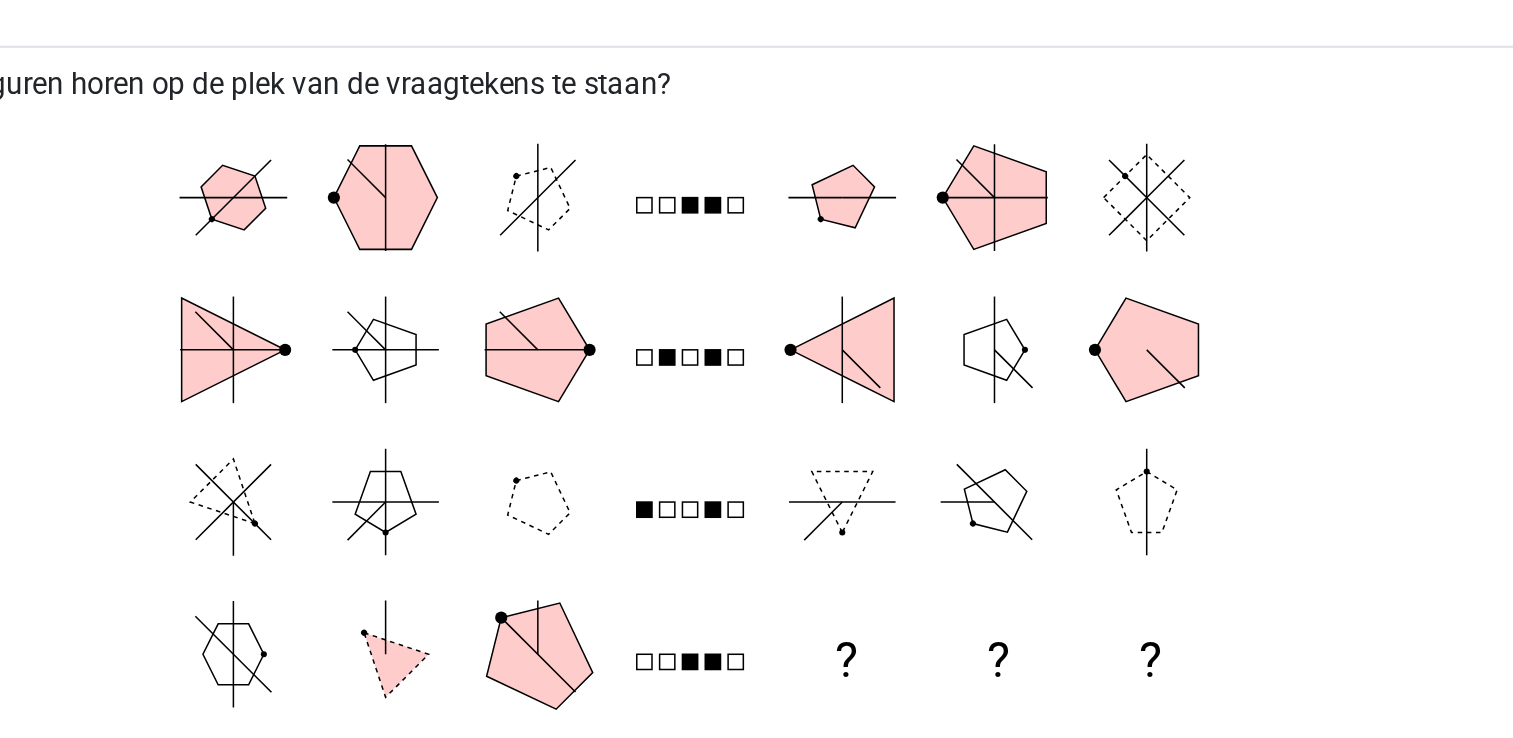 click on "? ? ?" 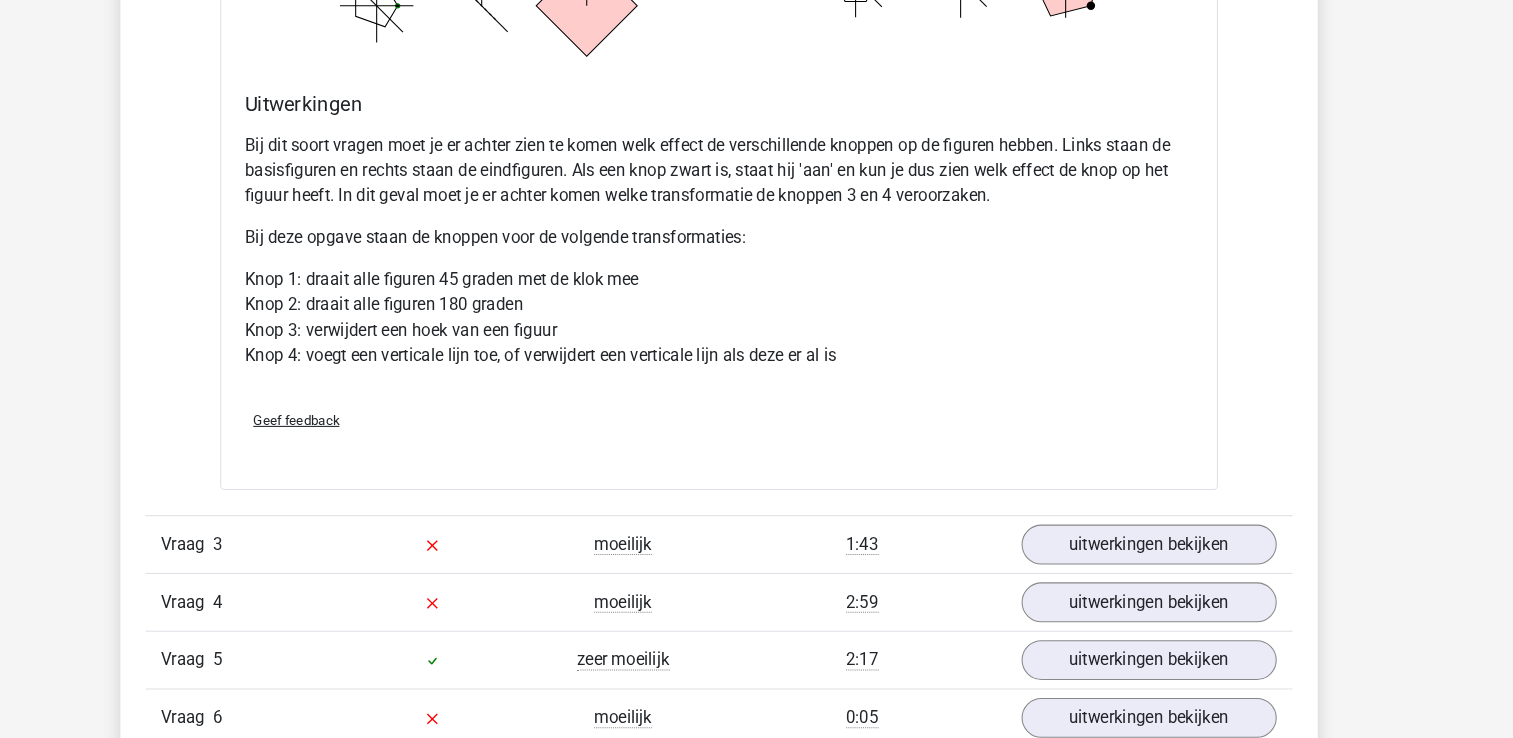 scroll, scrollTop: 3695, scrollLeft: 0, axis: vertical 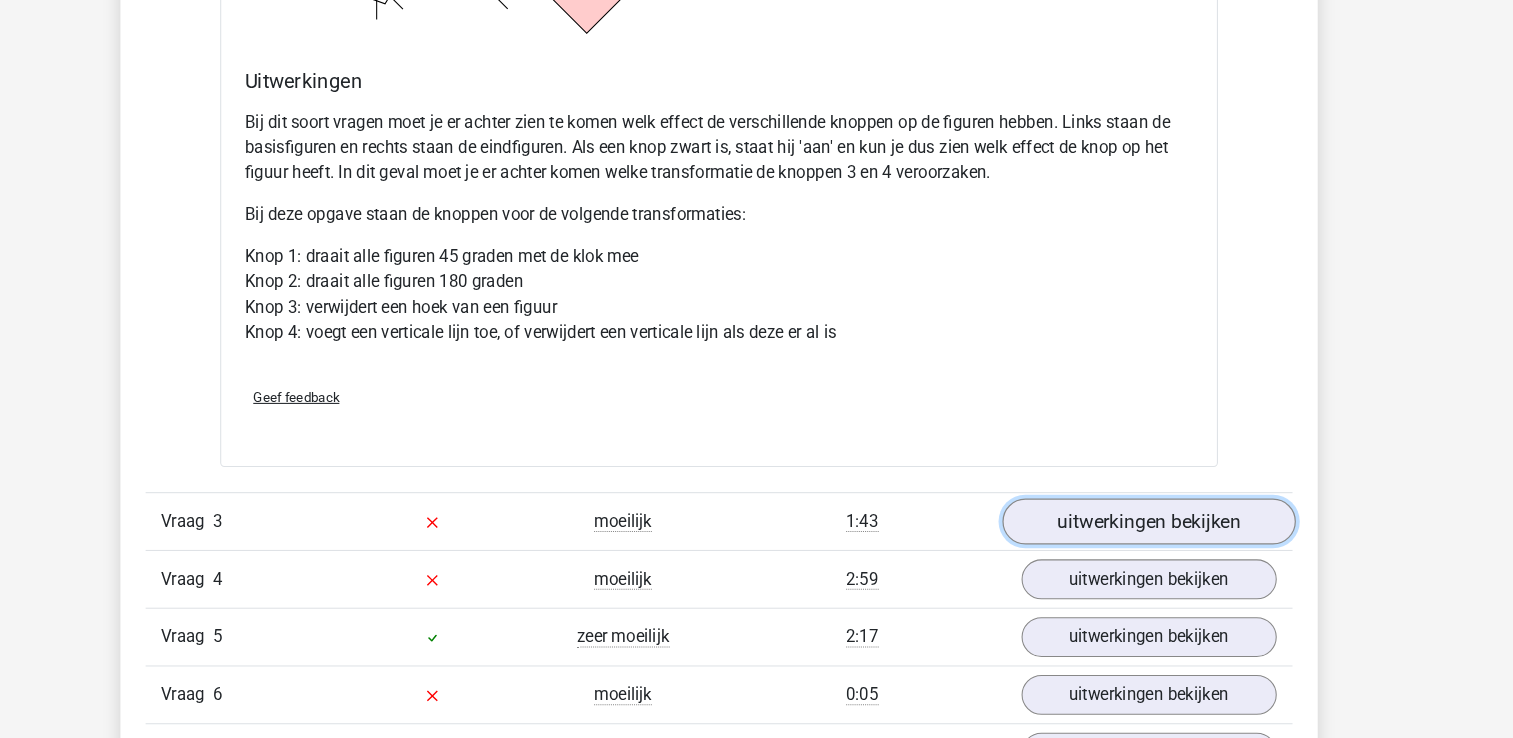 click on "uitwerkingen bekijken" at bounding box center [1165, 533] 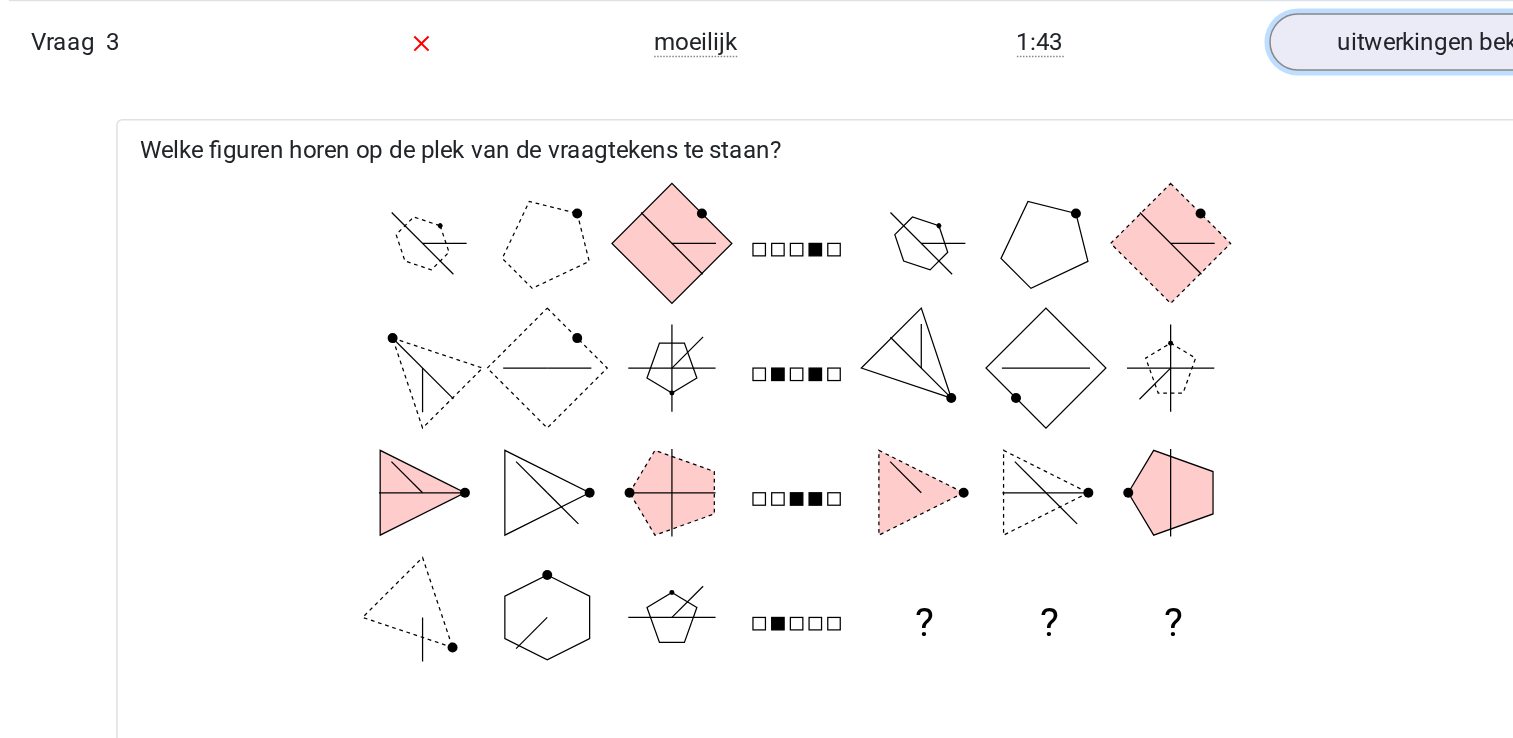 scroll, scrollTop: 4139, scrollLeft: 0, axis: vertical 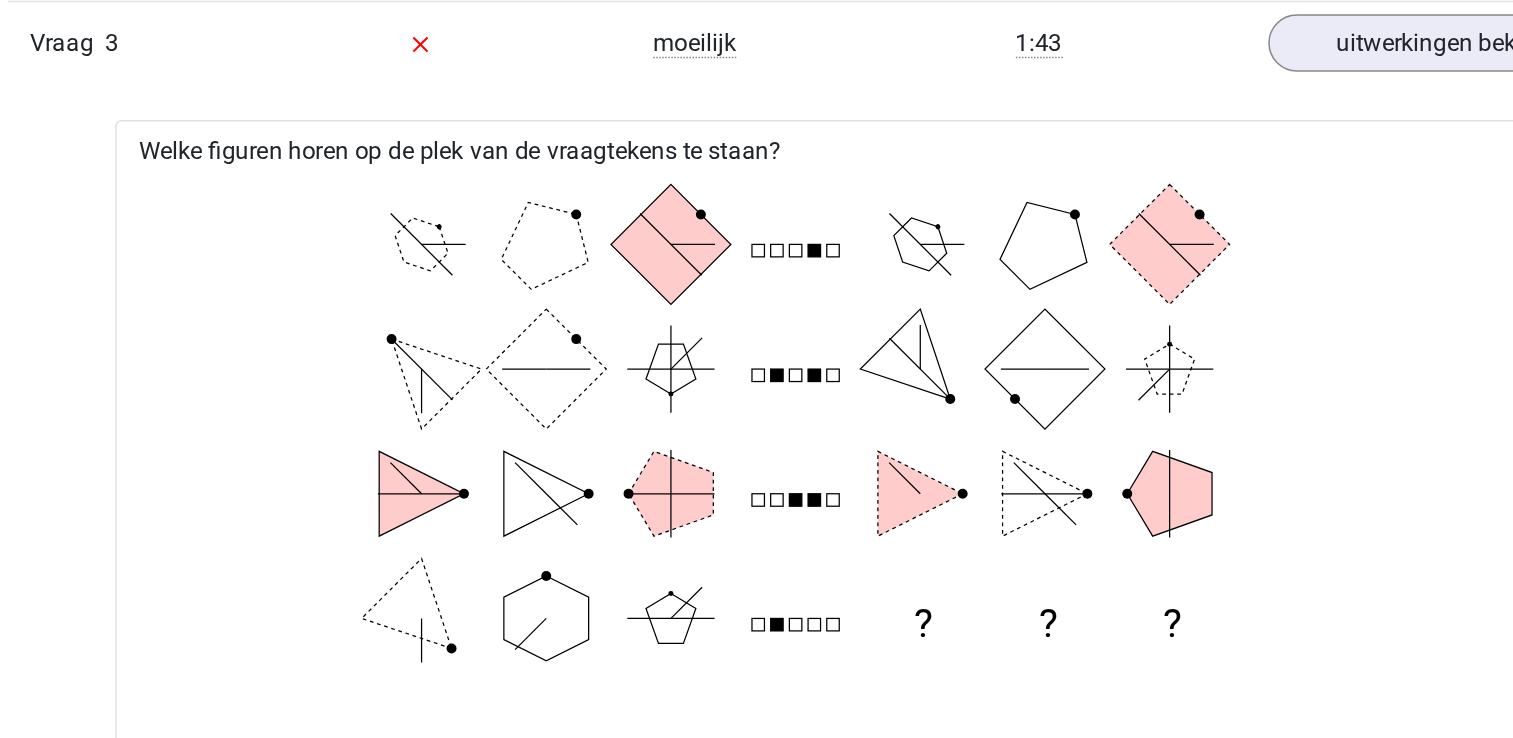 click on "? ? ?" 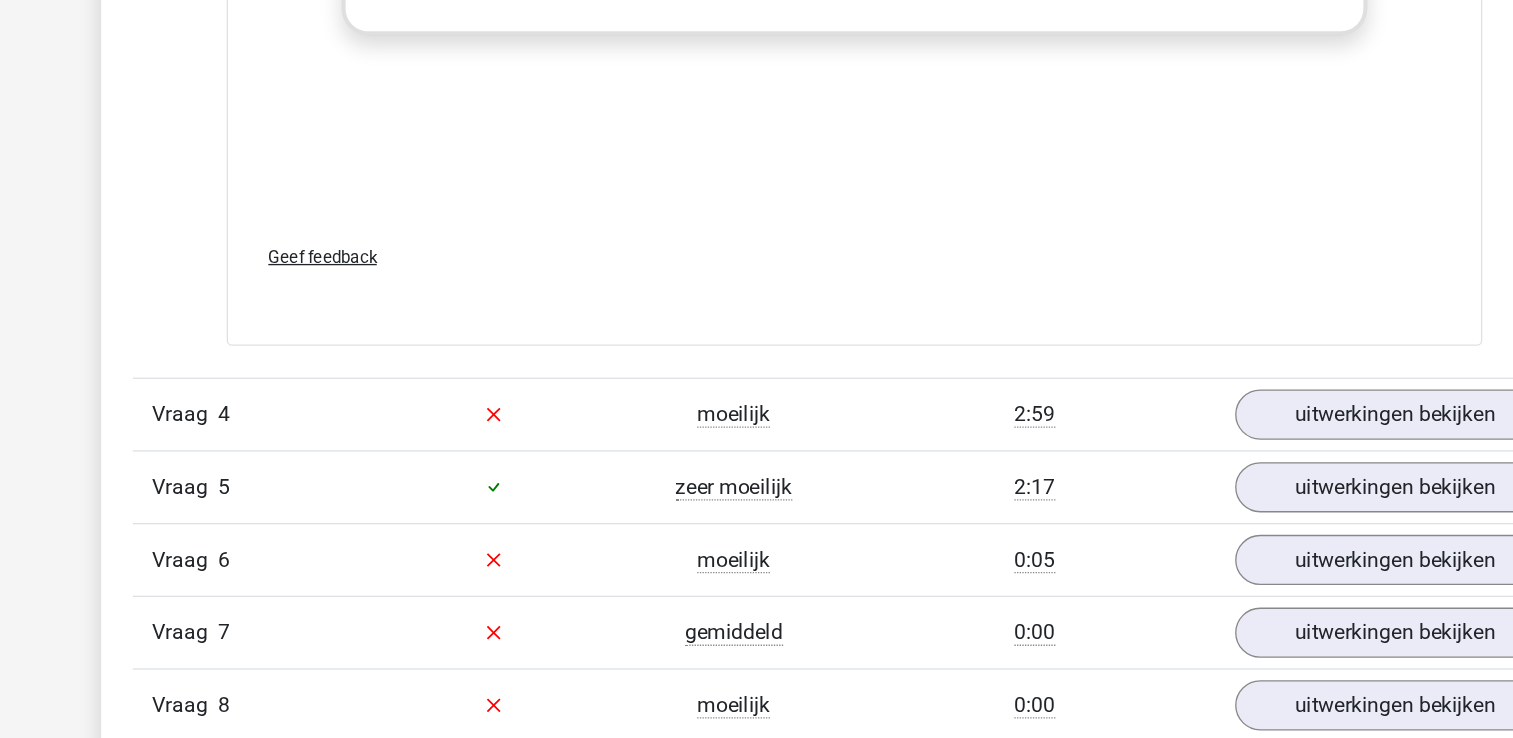 scroll, scrollTop: 5344, scrollLeft: 0, axis: vertical 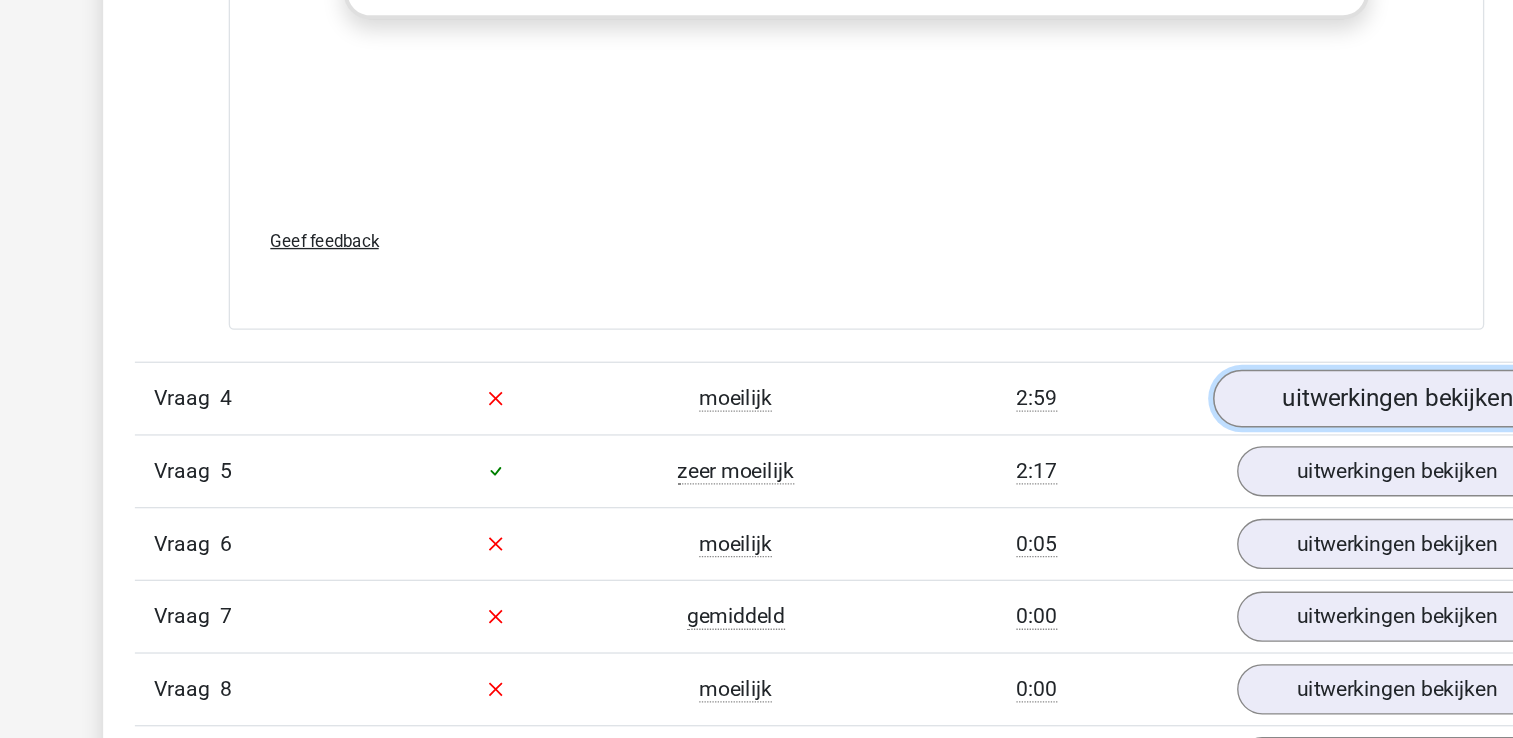 click on "uitwerkingen bekijken" at bounding box center [1165, 481] 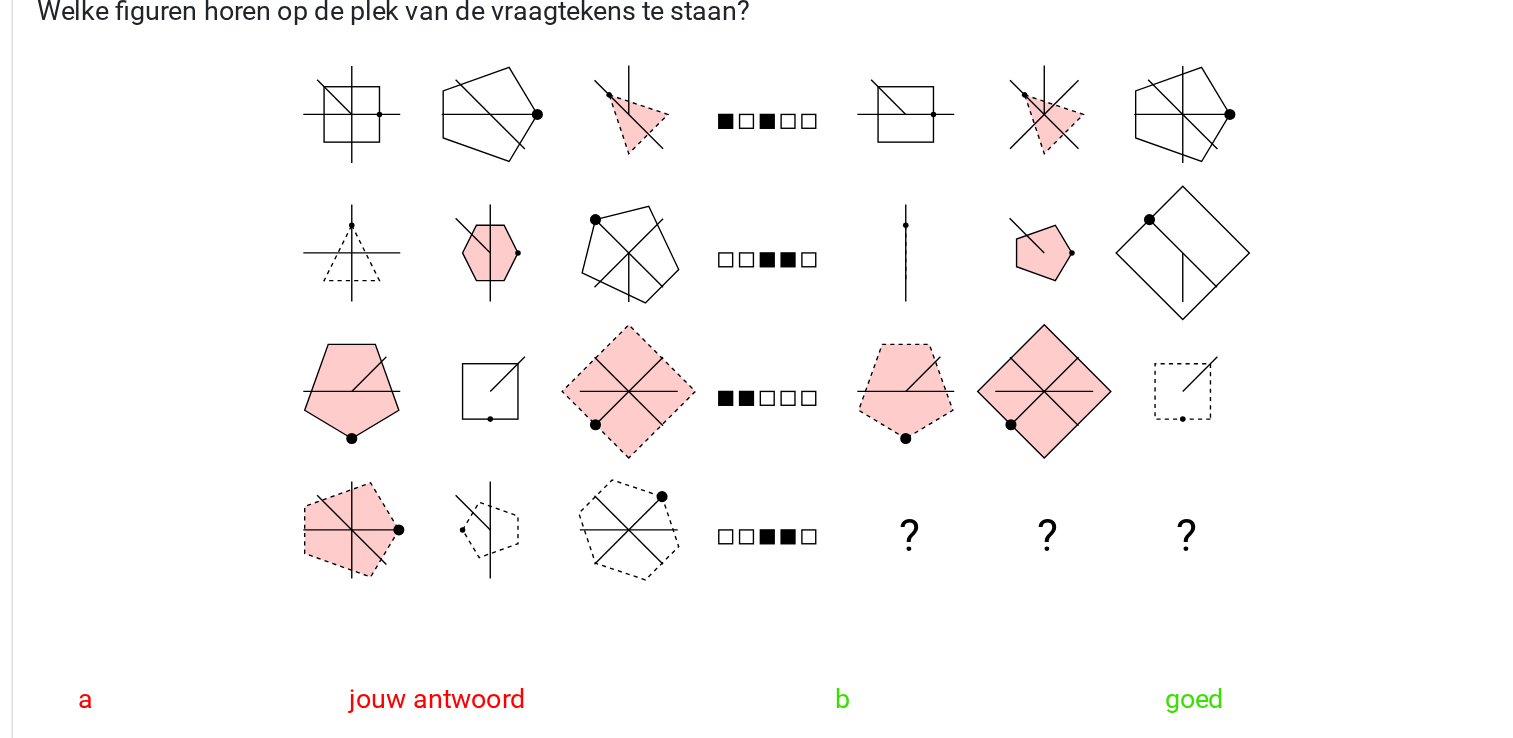 scroll, scrollTop: 5649, scrollLeft: 0, axis: vertical 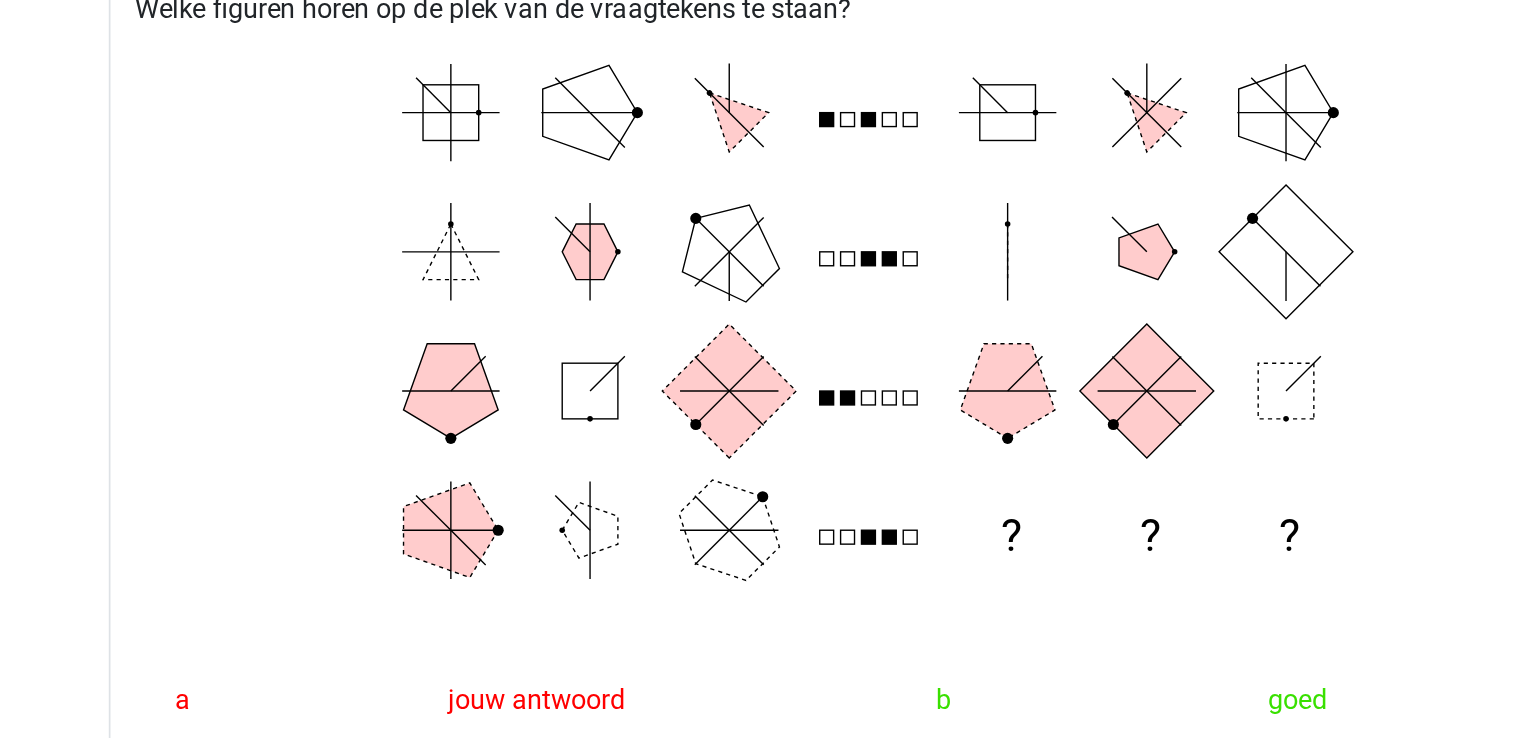 click 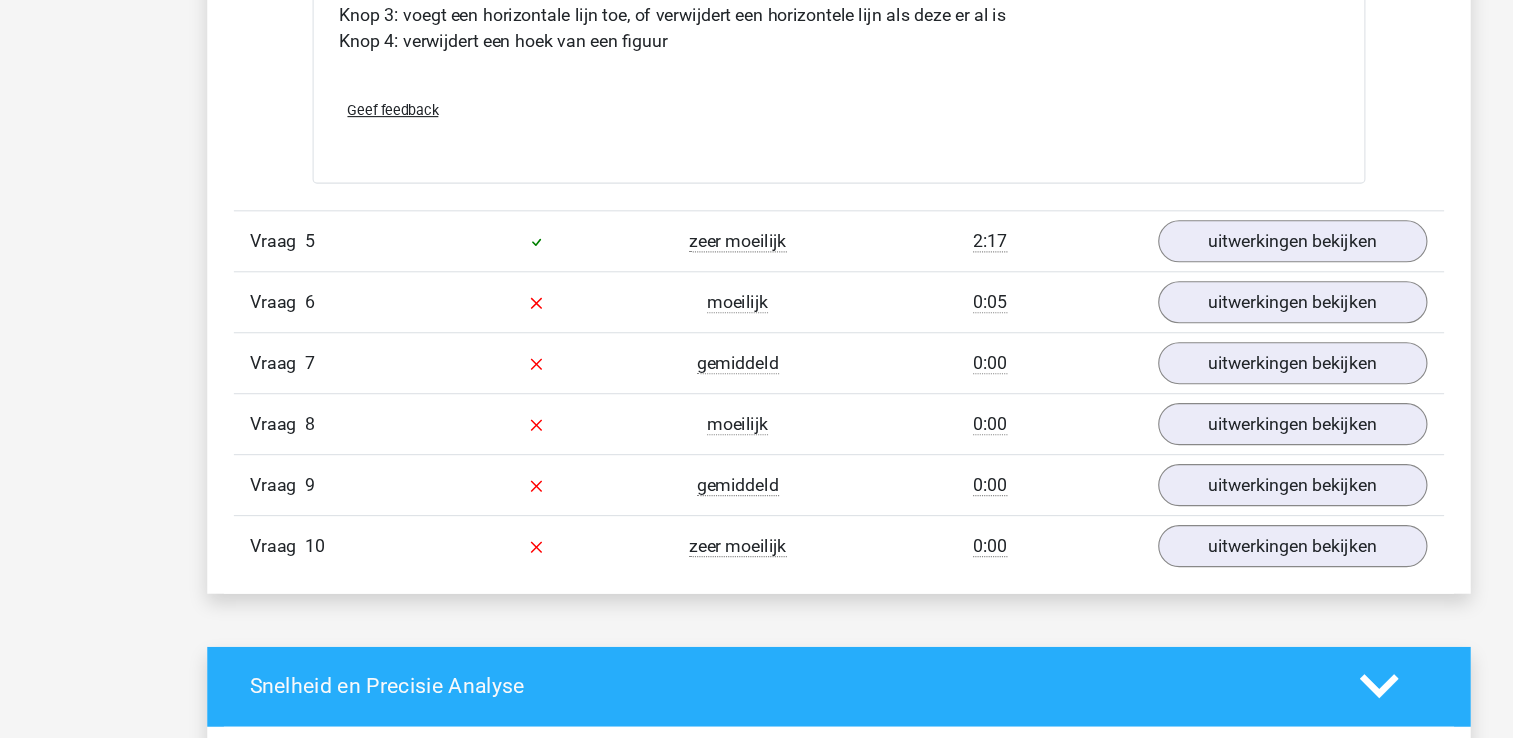 scroll, scrollTop: 6755, scrollLeft: 0, axis: vertical 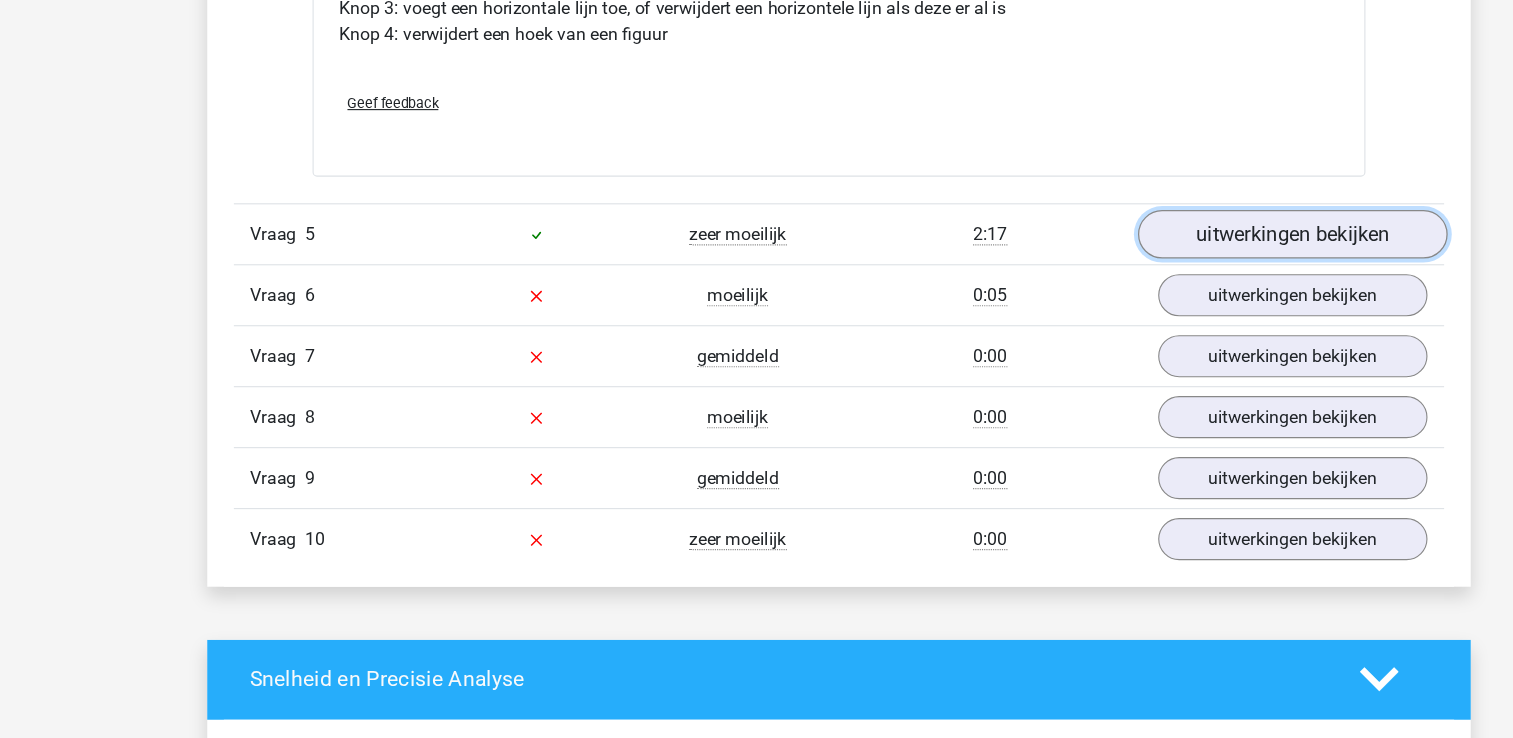 click on "uitwerkingen bekijken" at bounding box center (1165, 283) 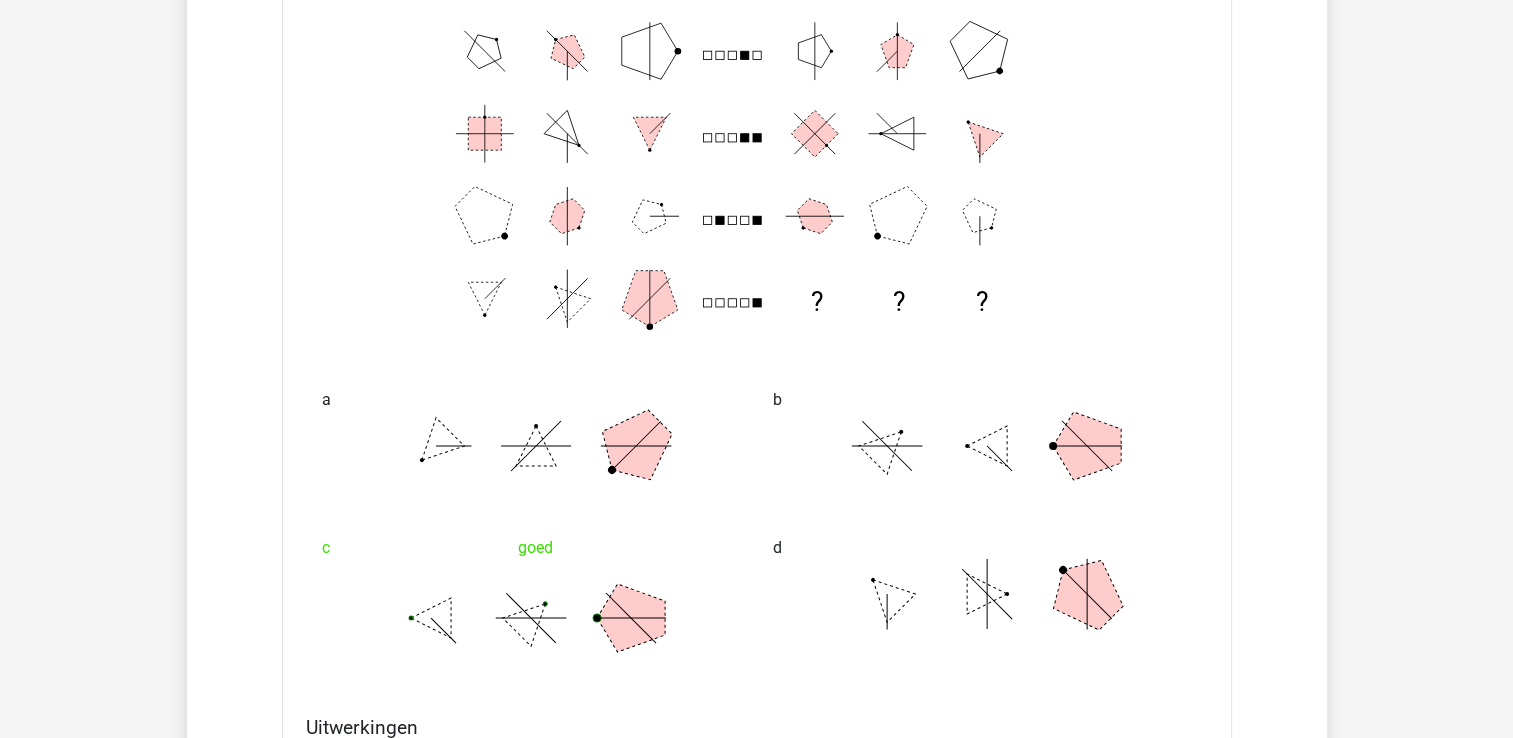scroll, scrollTop: 7120, scrollLeft: 0, axis: vertical 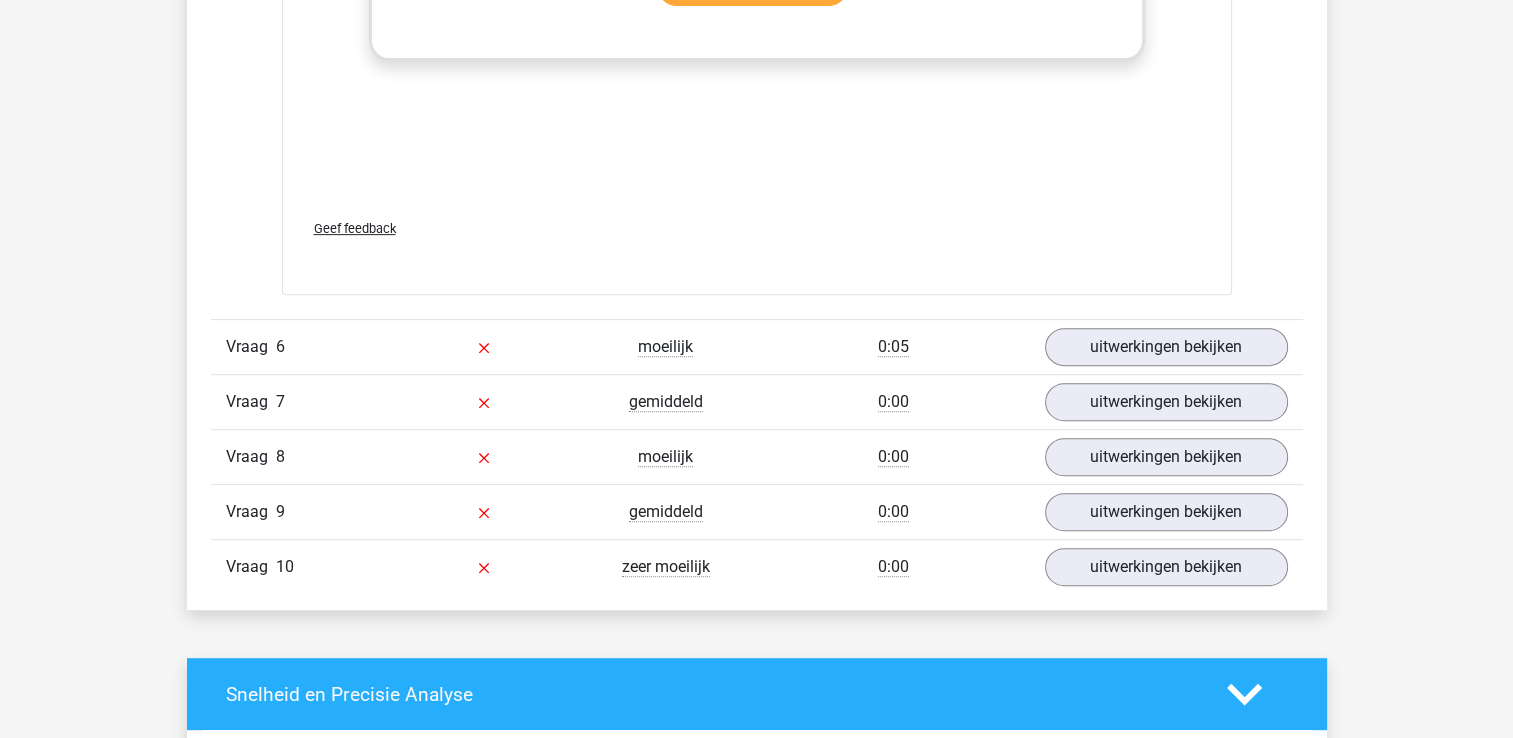click on "0:05" at bounding box center [893, 347] 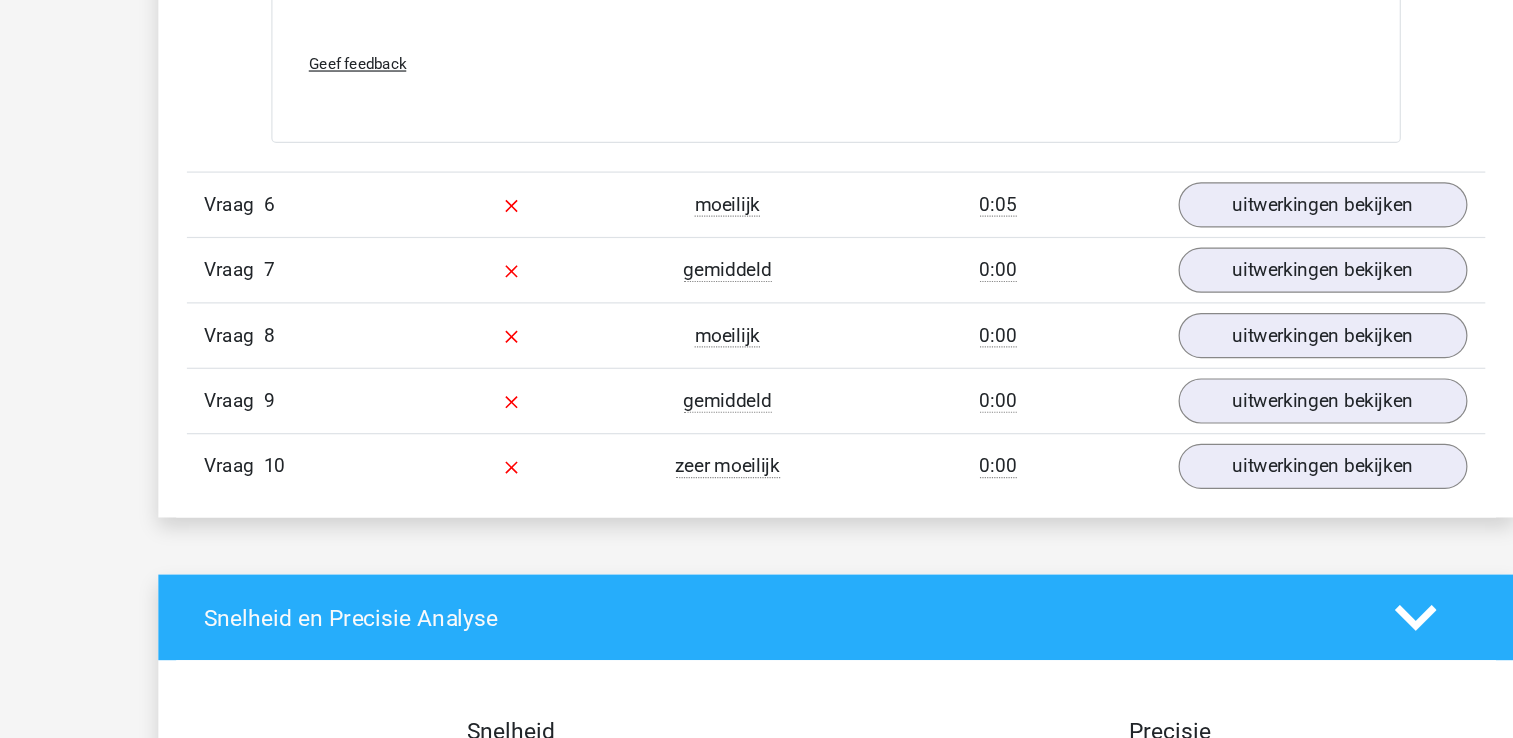 scroll, scrollTop: 8323, scrollLeft: 0, axis: vertical 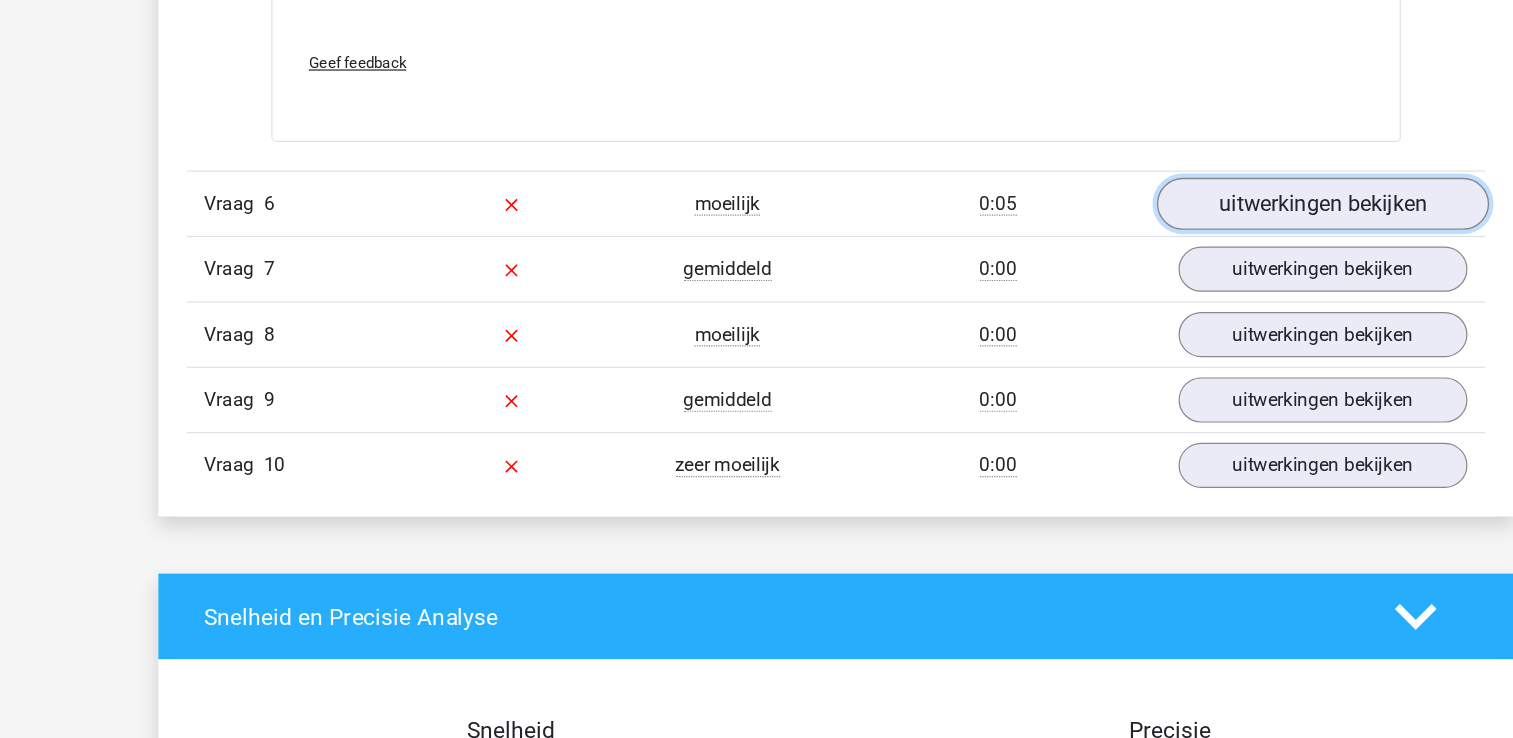 click on "uitwerkingen bekijken" at bounding box center [1165, 288] 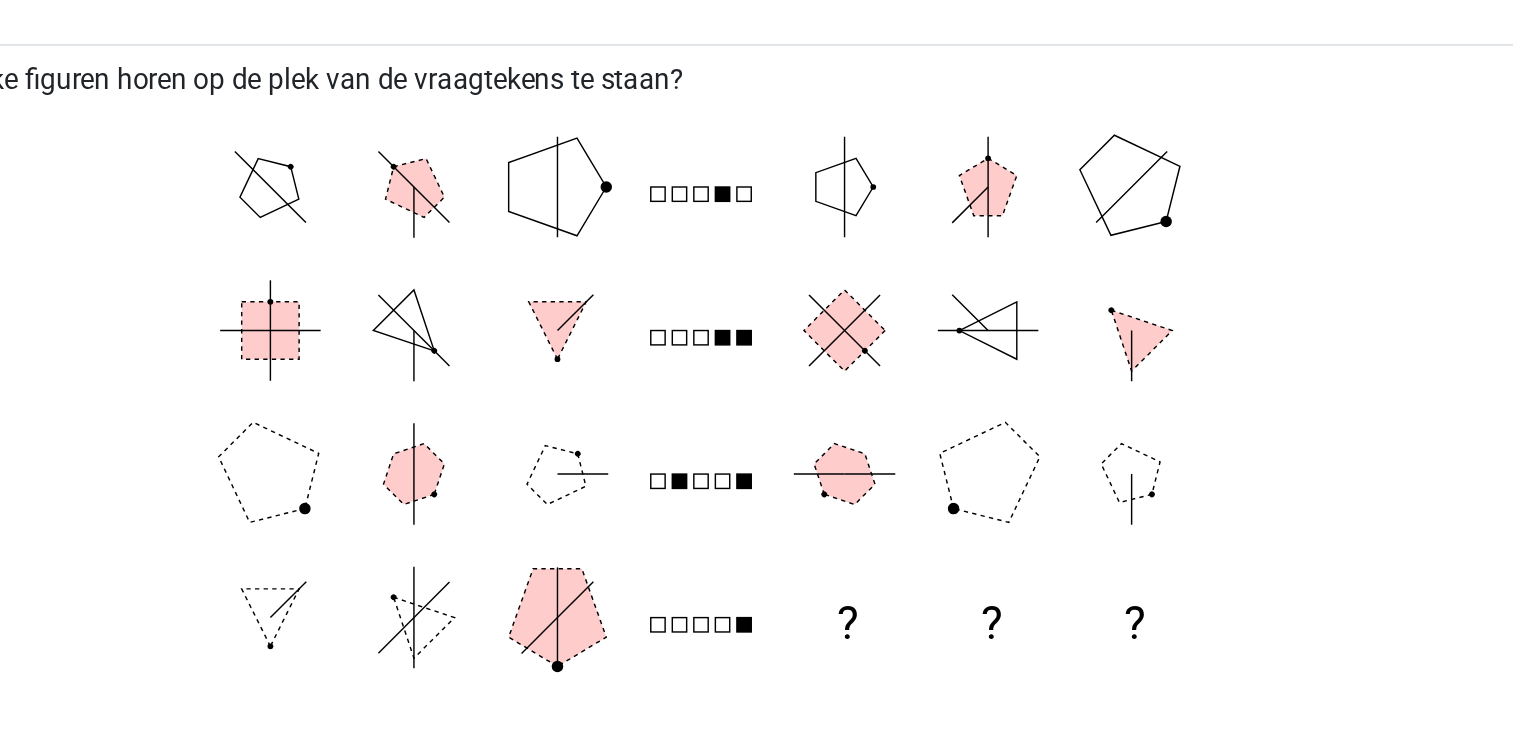 scroll, scrollTop: 6912, scrollLeft: 0, axis: vertical 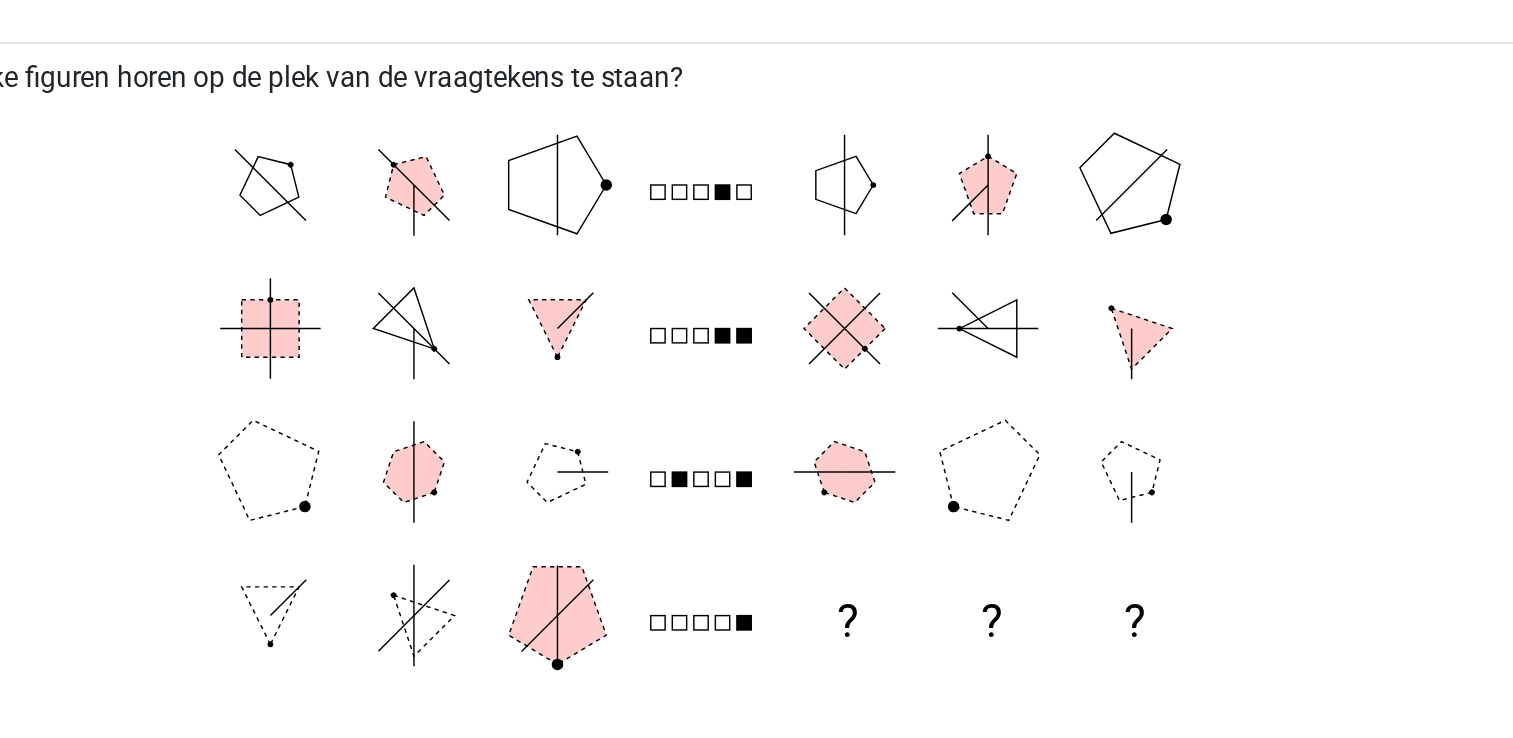 drag, startPoint x: 876, startPoint y: 474, endPoint x: 876, endPoint y: 457, distance: 17 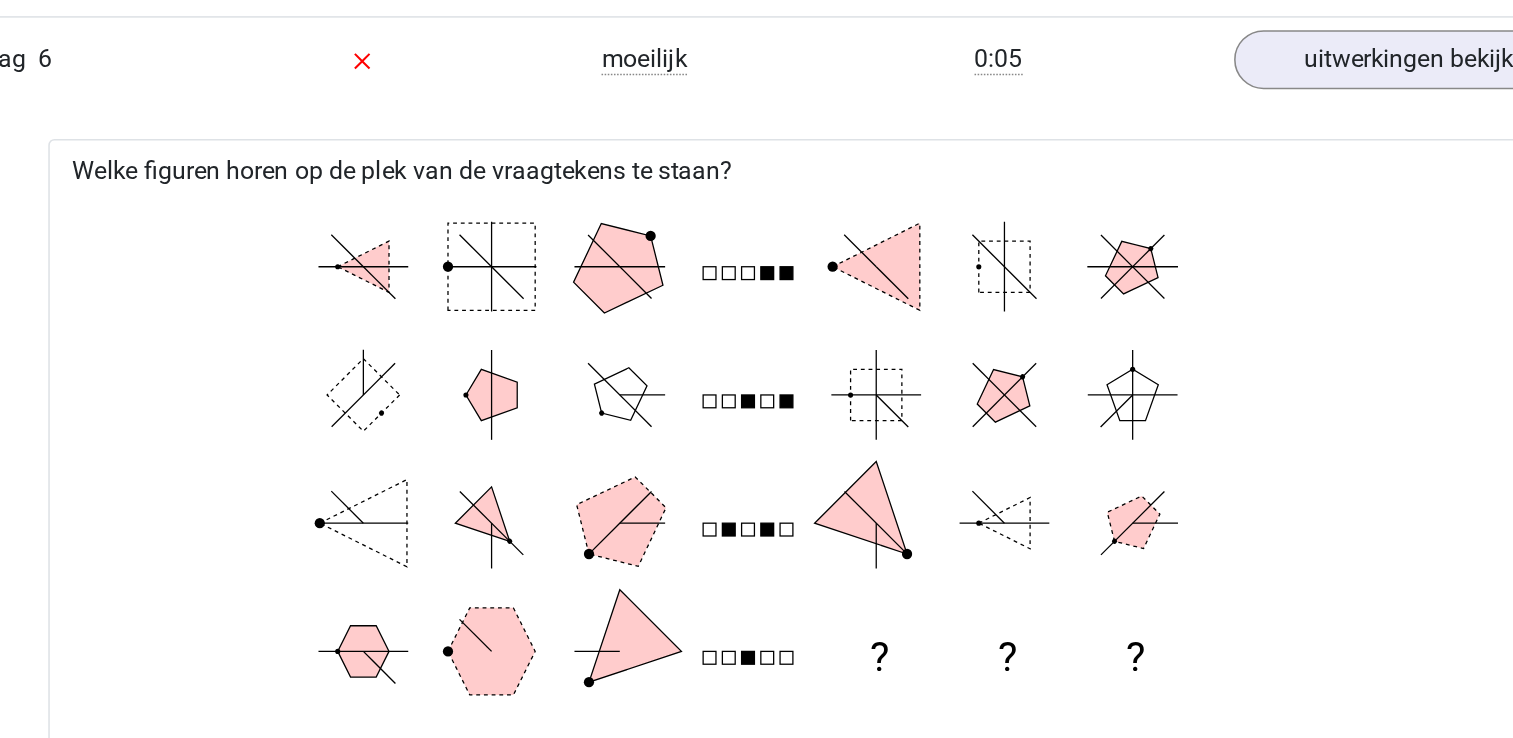 scroll, scrollTop: 8463, scrollLeft: 0, axis: vertical 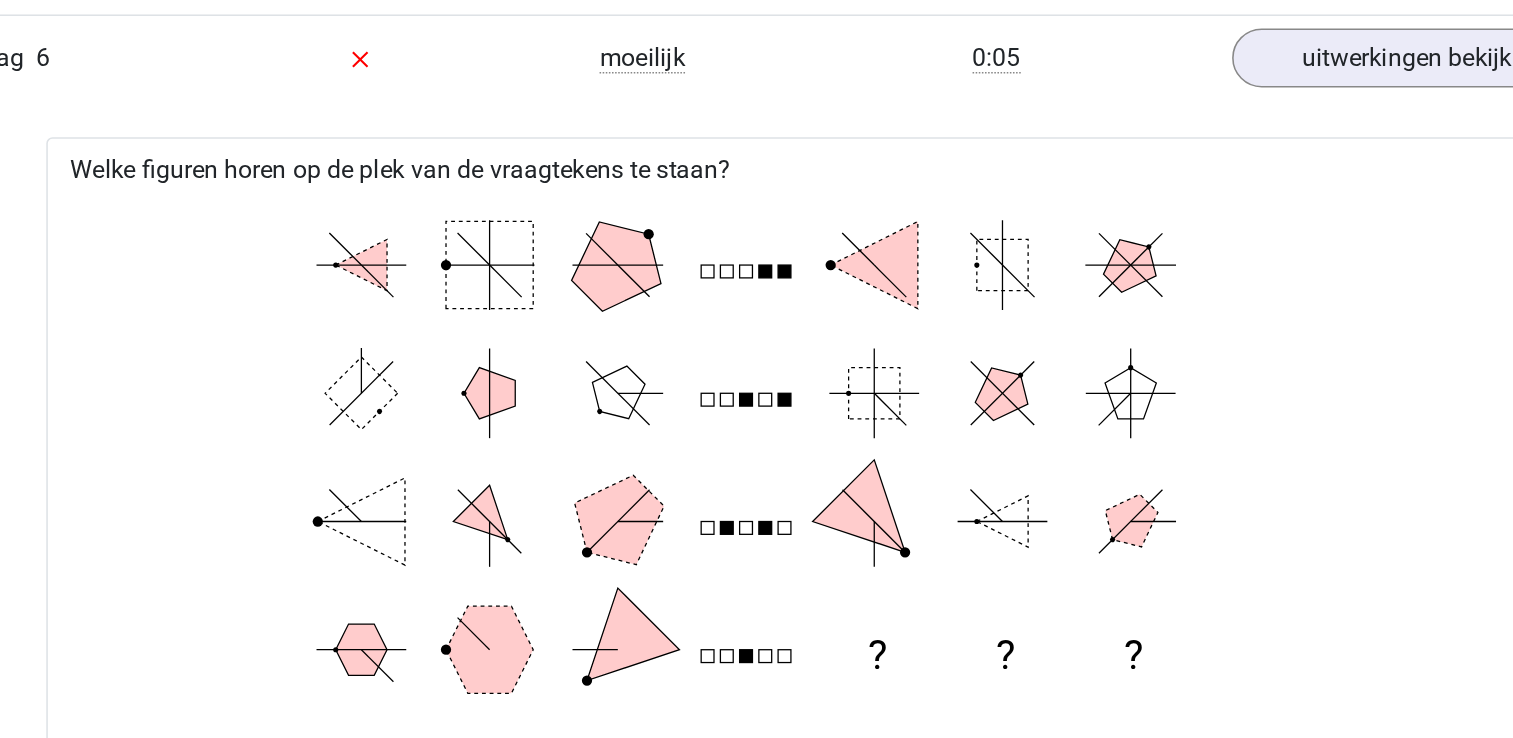 click on "? ? ?" 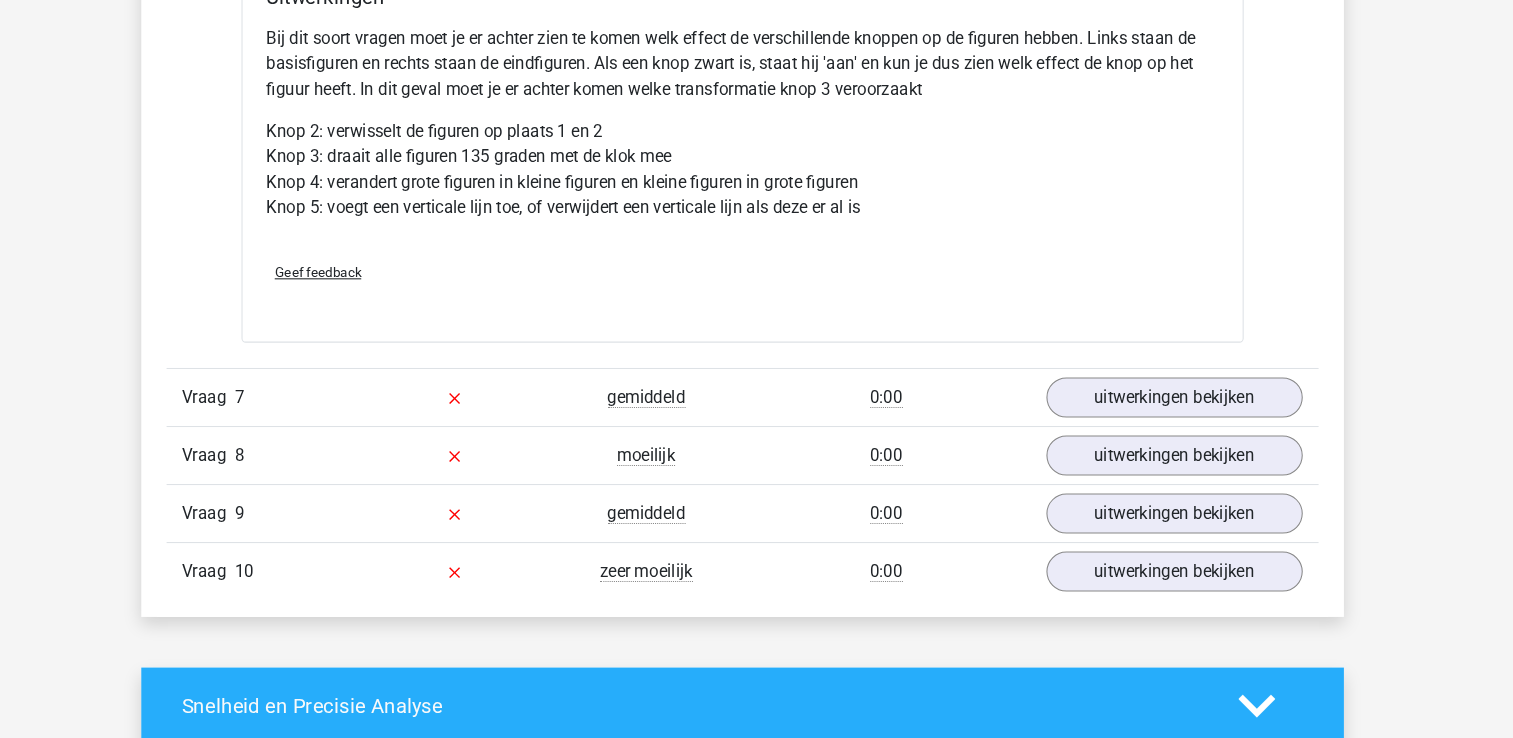 scroll, scrollTop: 9391, scrollLeft: 0, axis: vertical 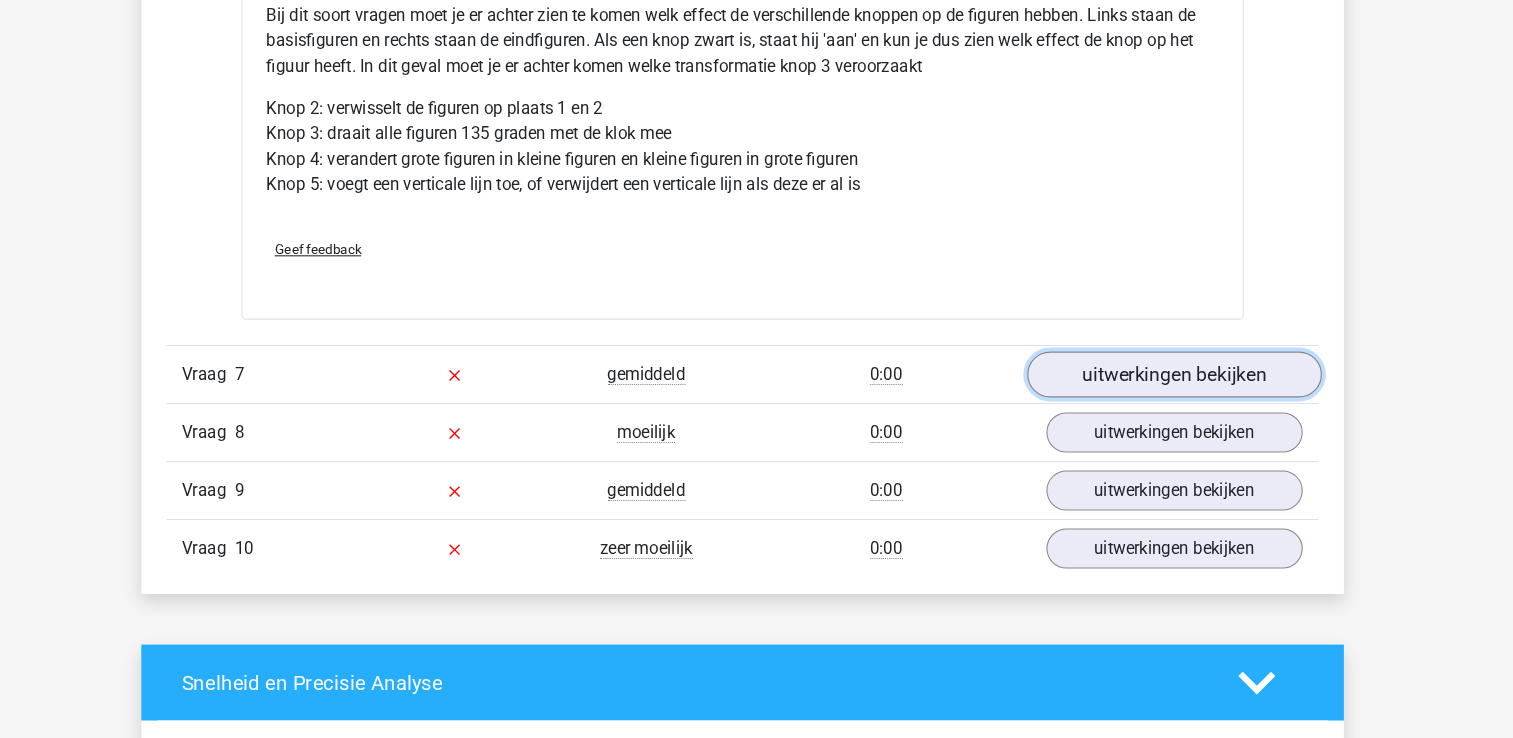 click on "uitwerkingen bekijken" at bounding box center (1165, 393) 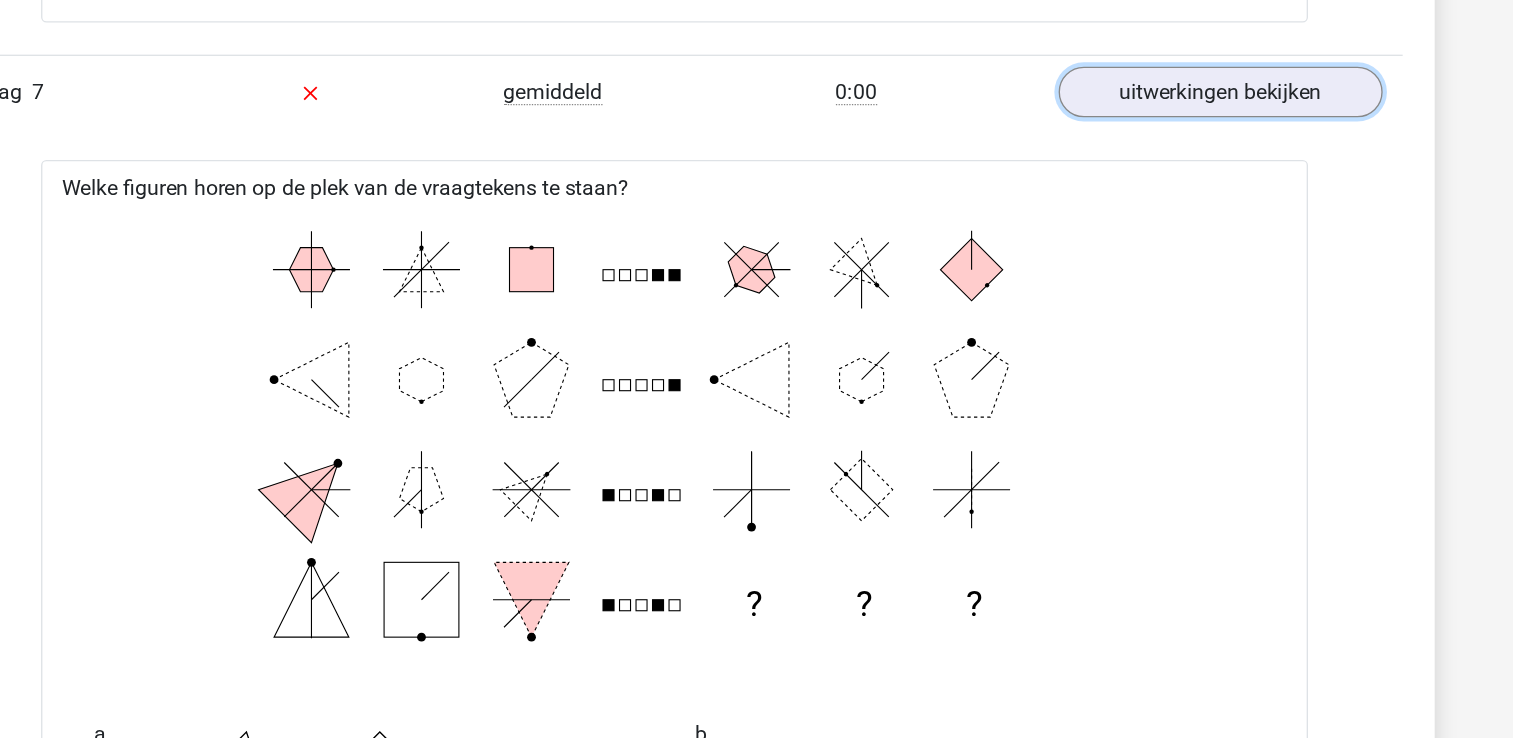 scroll, scrollTop: 9620, scrollLeft: 0, axis: vertical 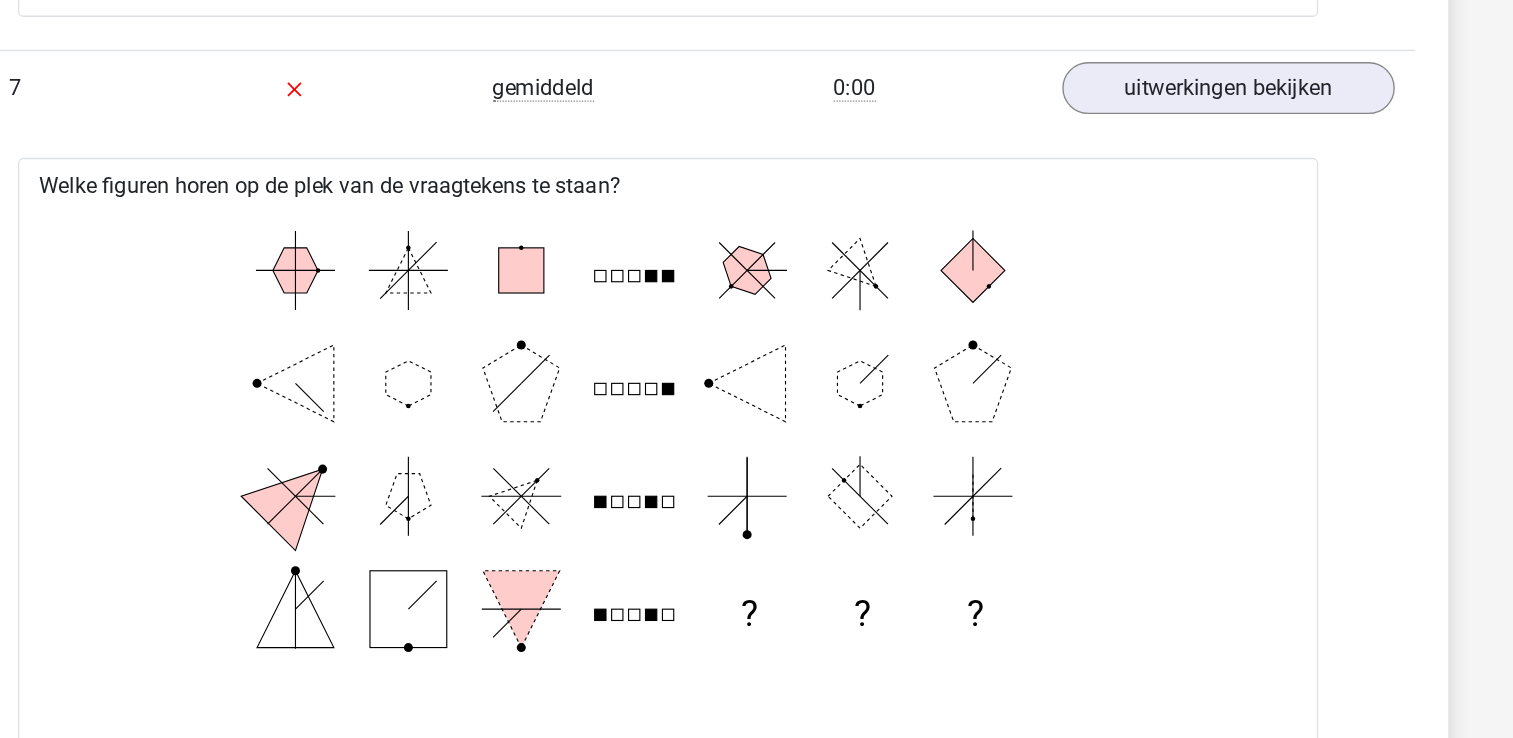 click on "? ? ?" 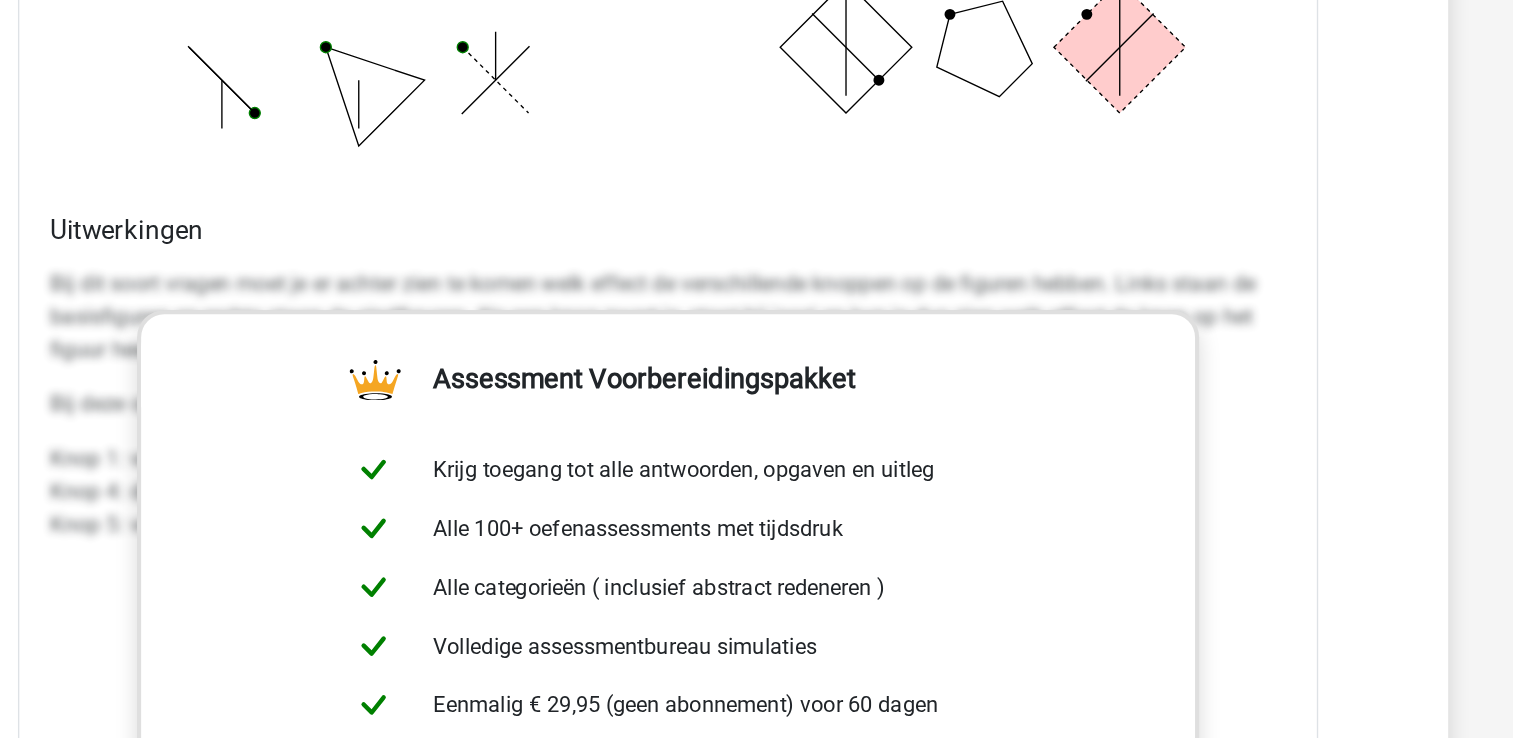 scroll, scrollTop: 10228, scrollLeft: 0, axis: vertical 